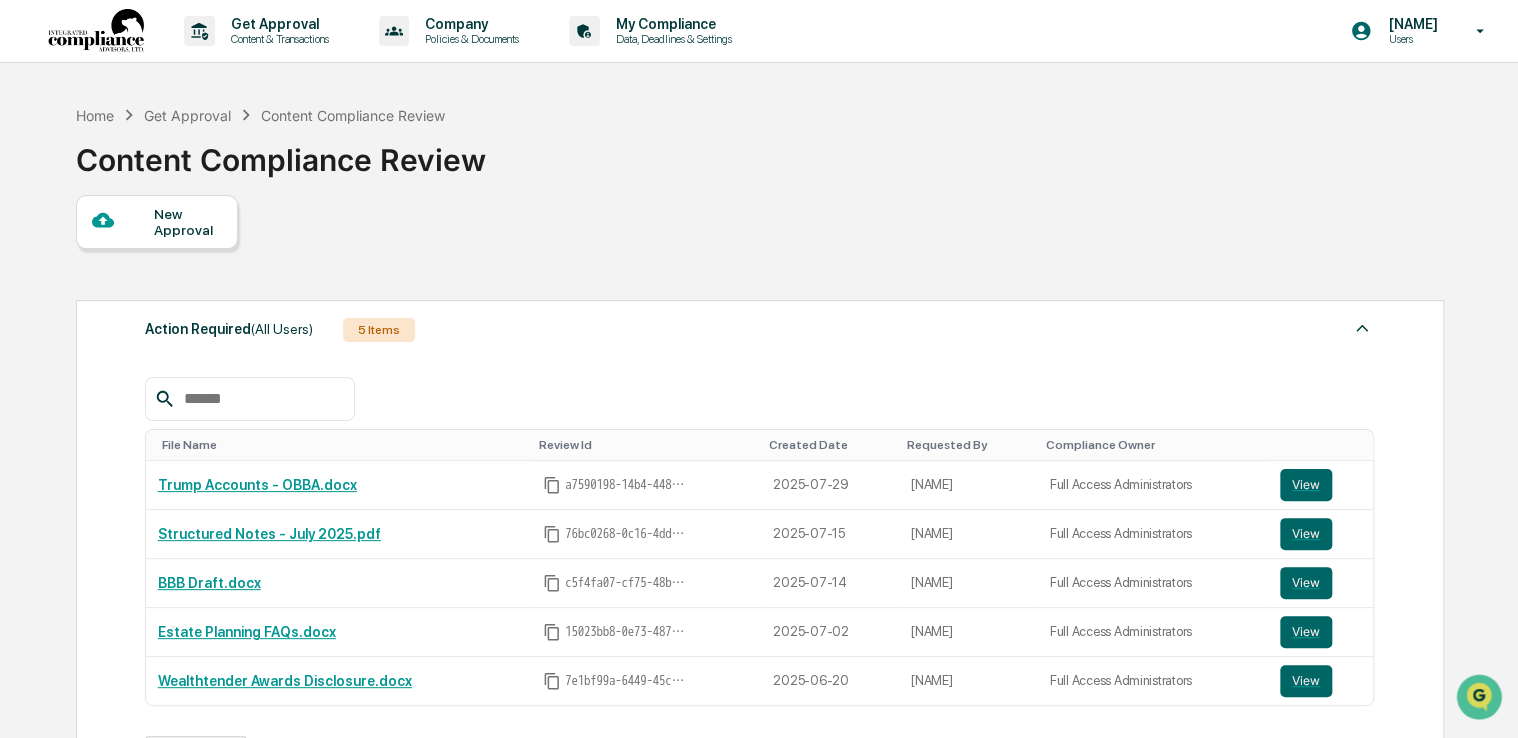 scroll, scrollTop: 0, scrollLeft: 0, axis: both 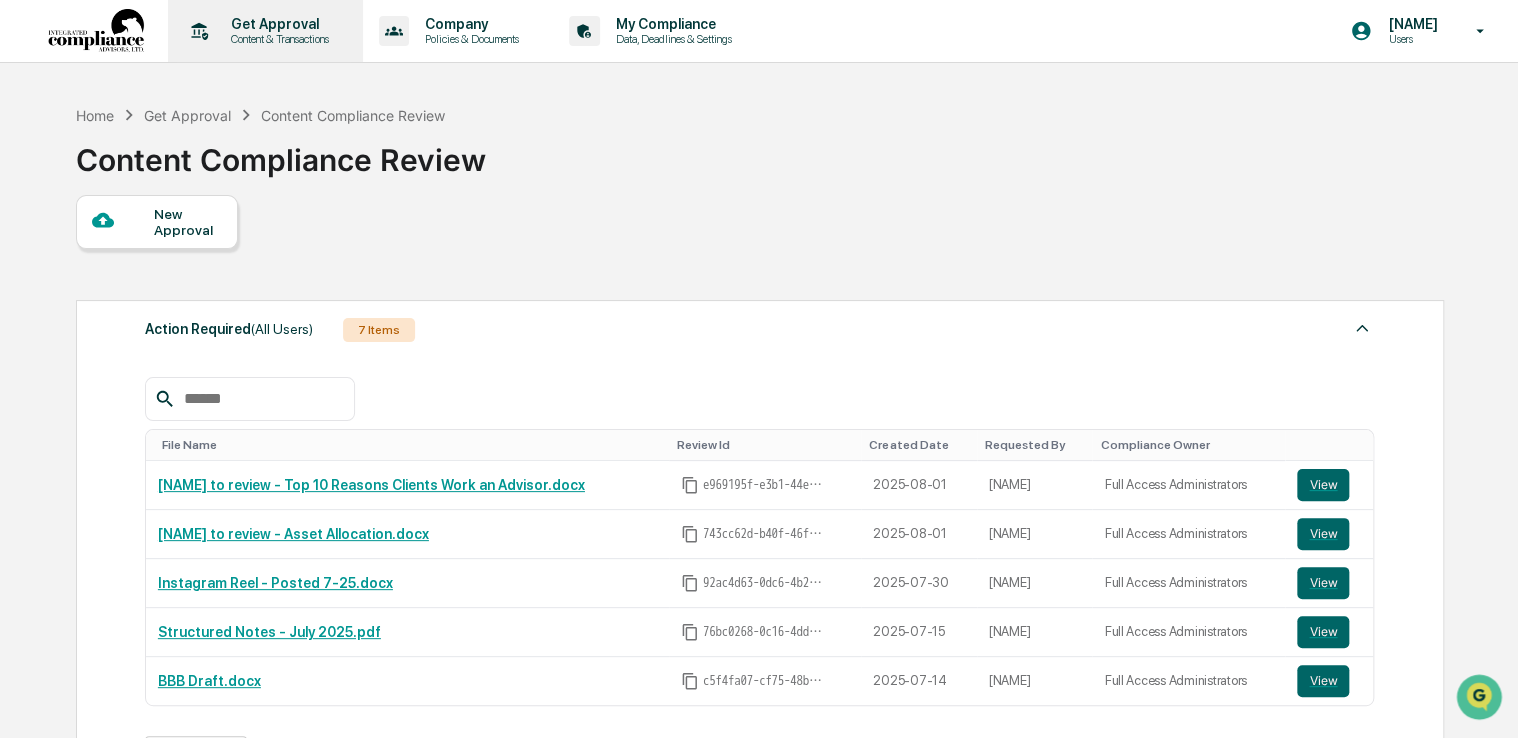 click on "Get Approval Content & Transactions" at bounding box center (263, 31) 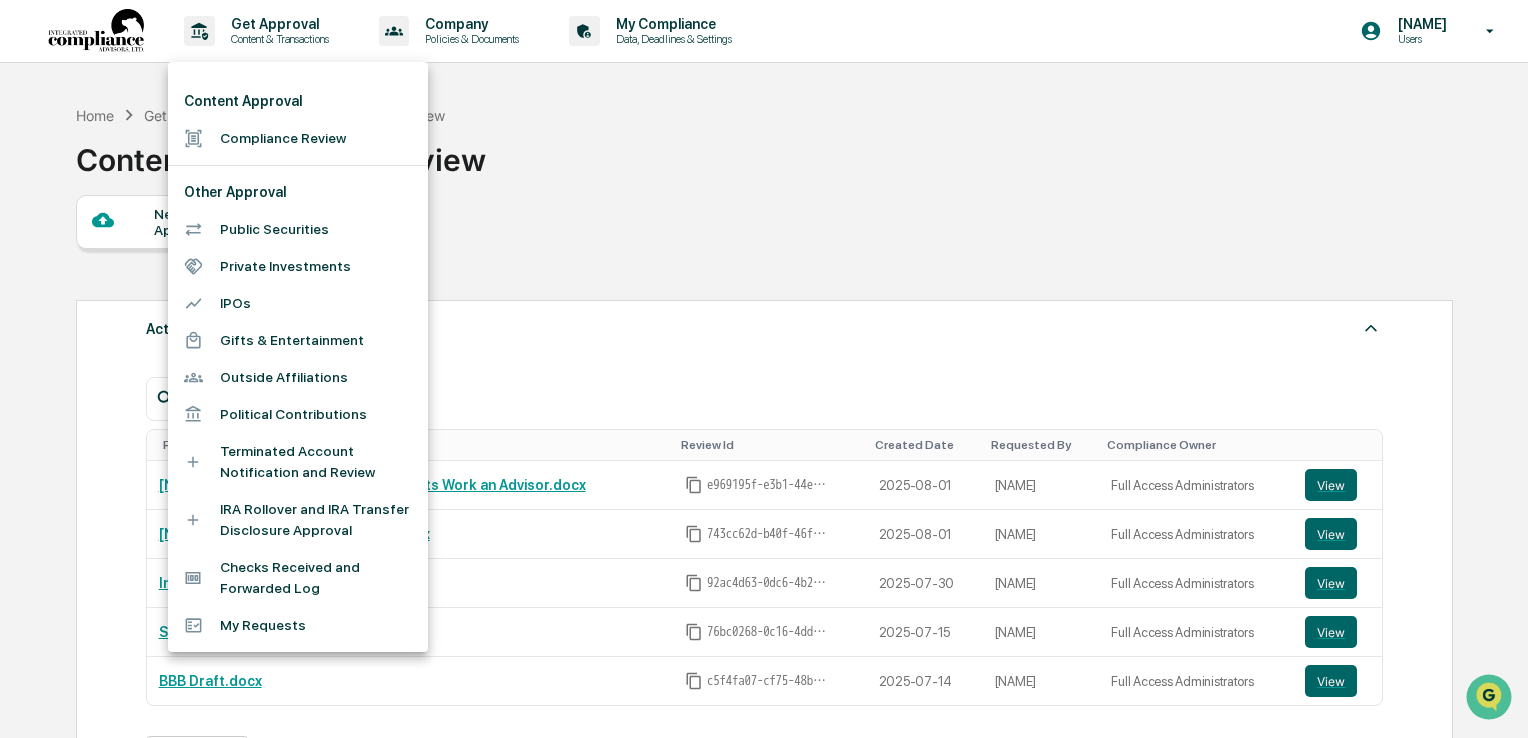 click on "Compliance Review" at bounding box center (298, 138) 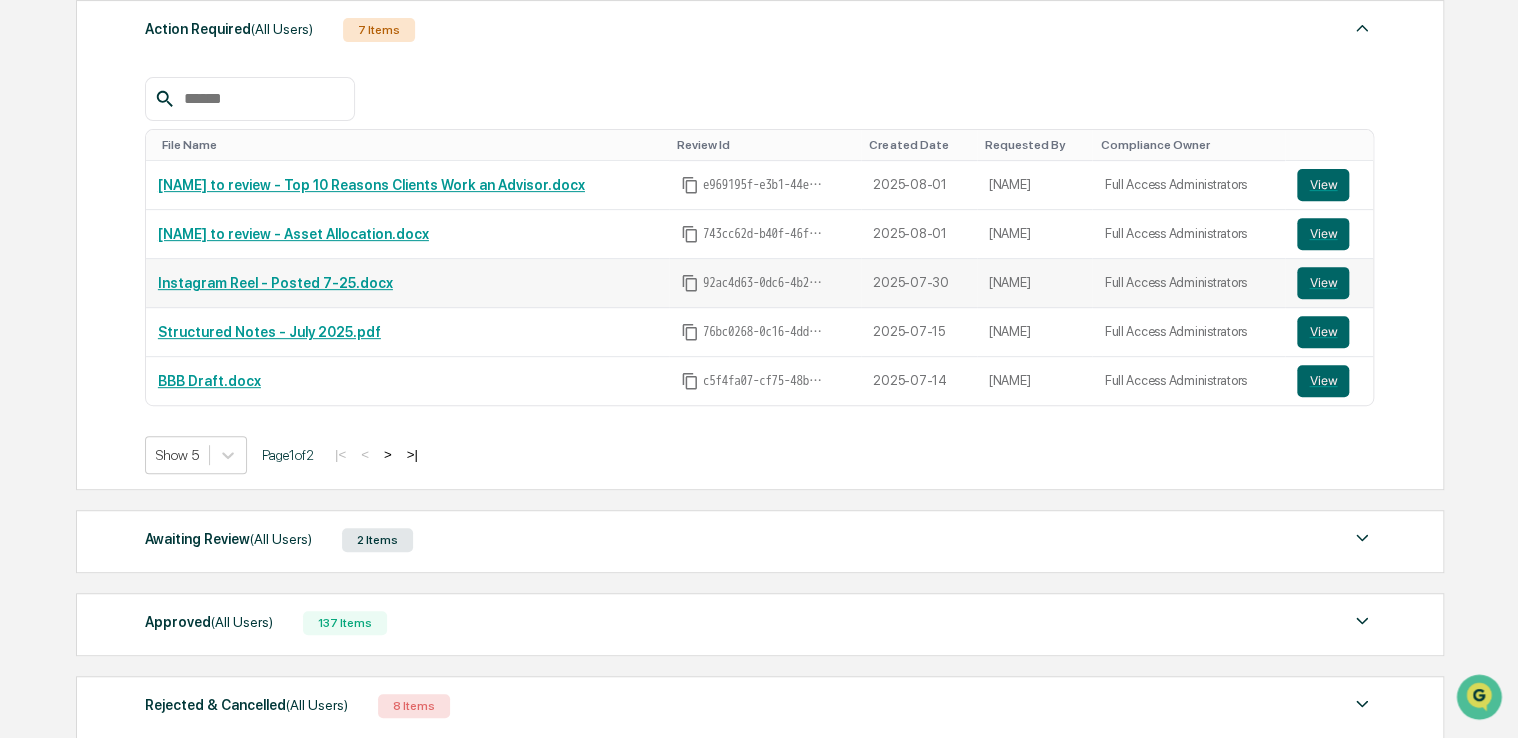 scroll, scrollTop: 400, scrollLeft: 0, axis: vertical 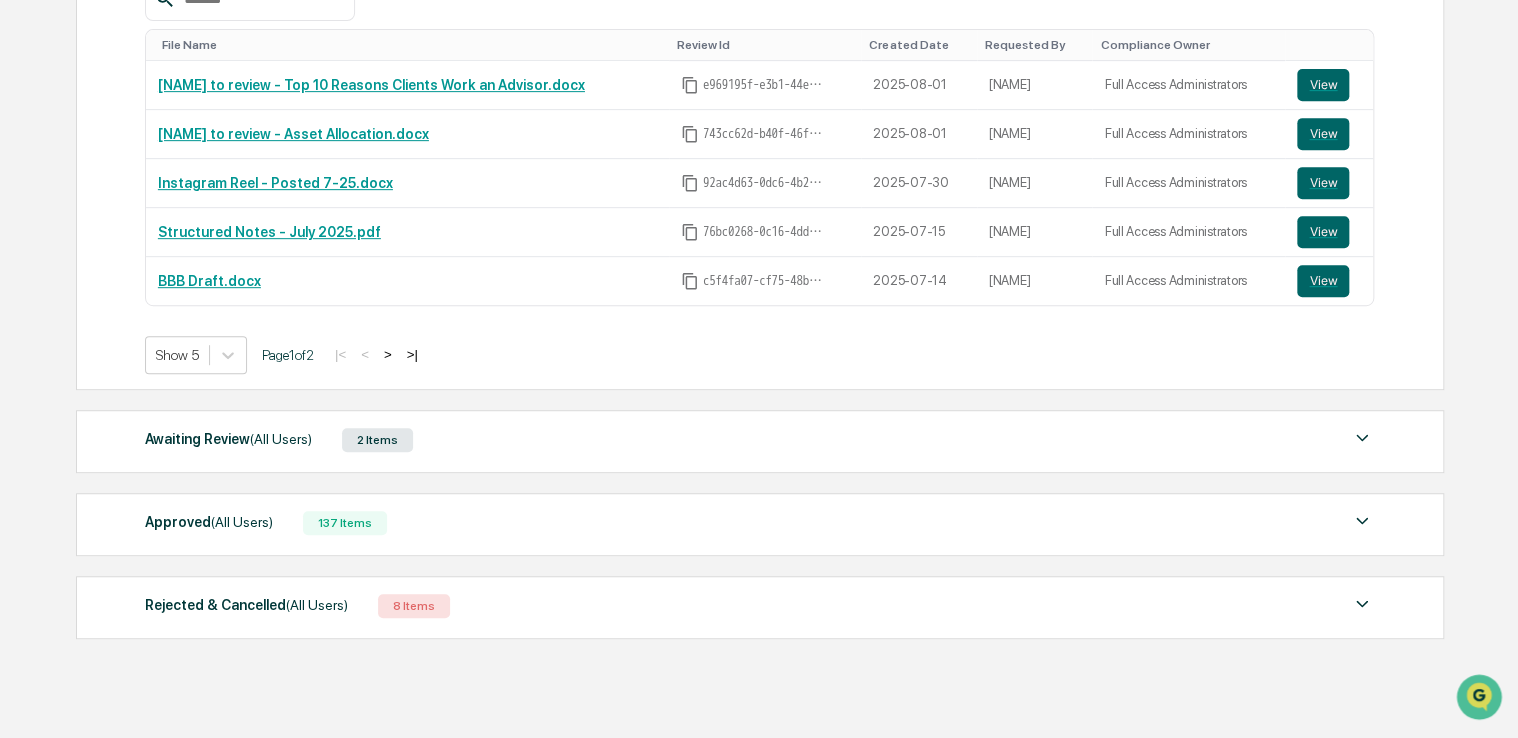 click on "Awaiting Review  (All Users)" at bounding box center [228, 439] 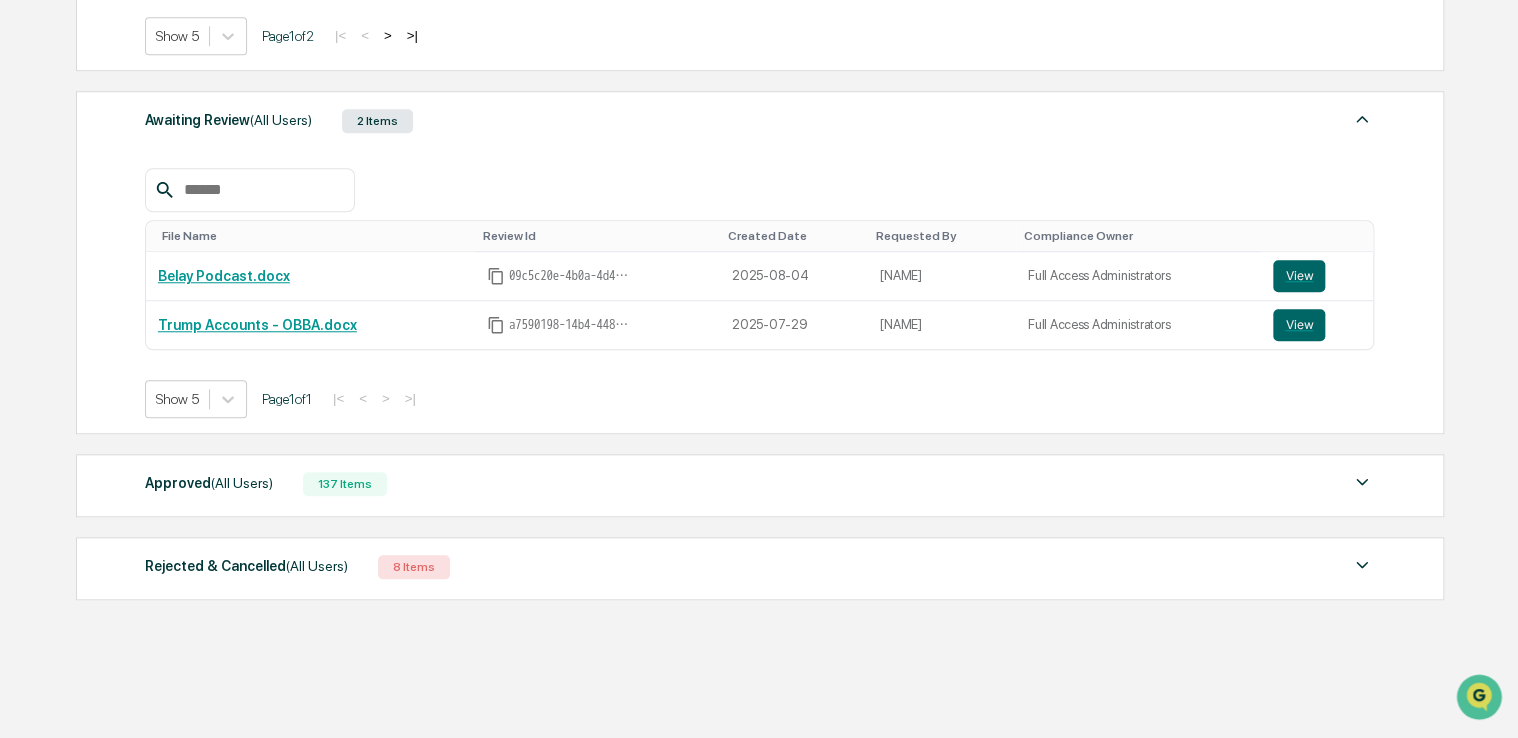 scroll, scrollTop: 726, scrollLeft: 0, axis: vertical 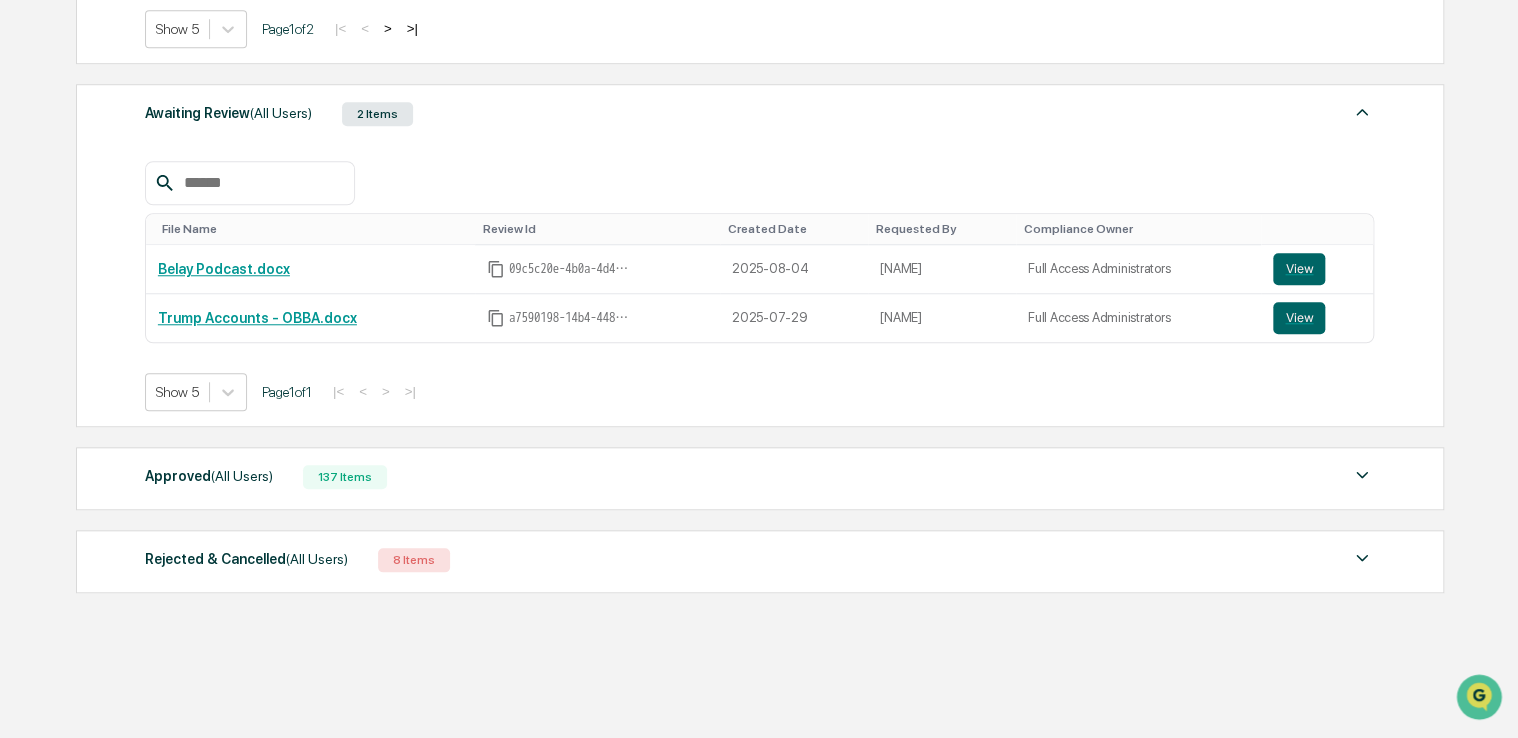 click on "Approved  (All Users)" at bounding box center (209, 476) 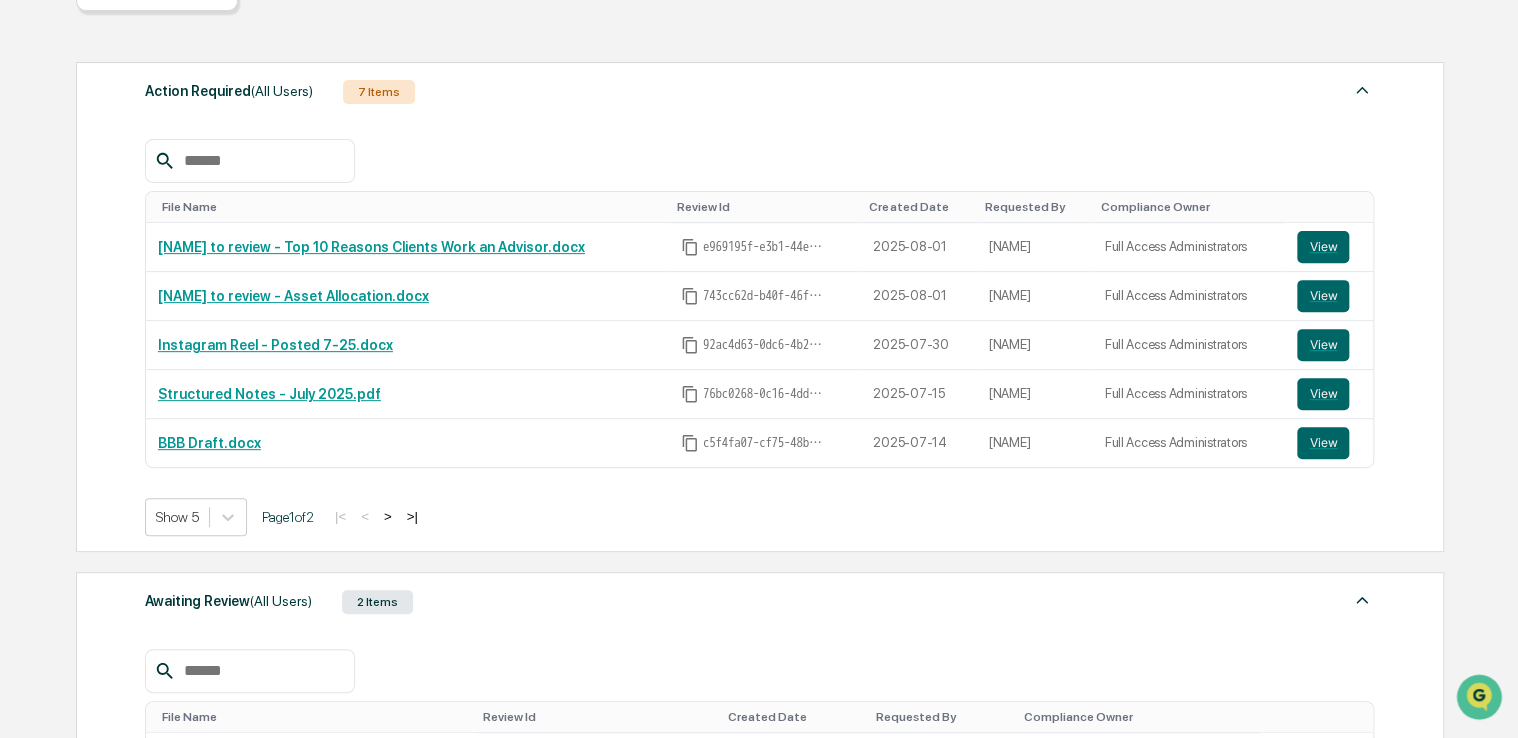 scroll, scrollTop: 226, scrollLeft: 0, axis: vertical 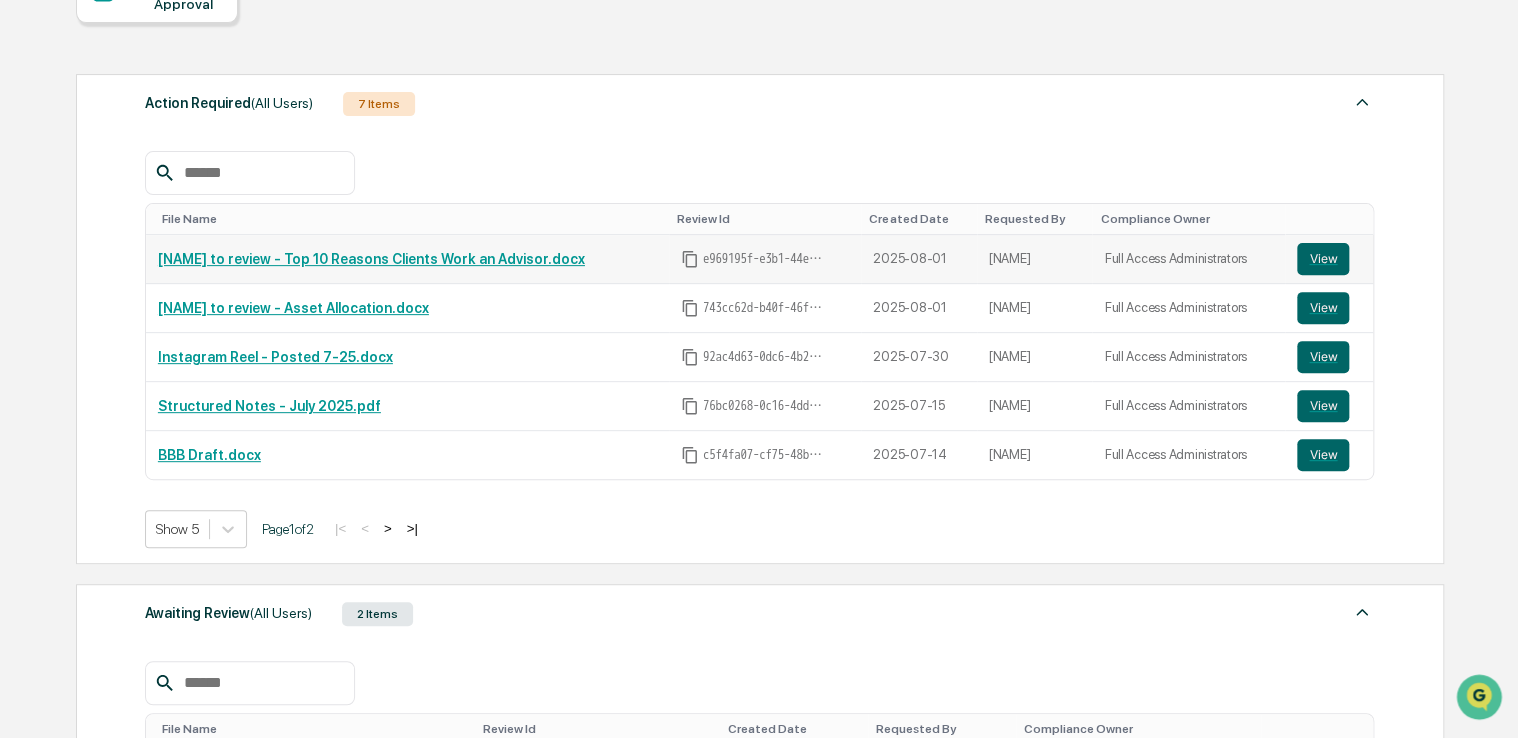click on "[NAME] to review - Top 10 Reasons Clients Work an Advisor.docx" at bounding box center [371, 259] 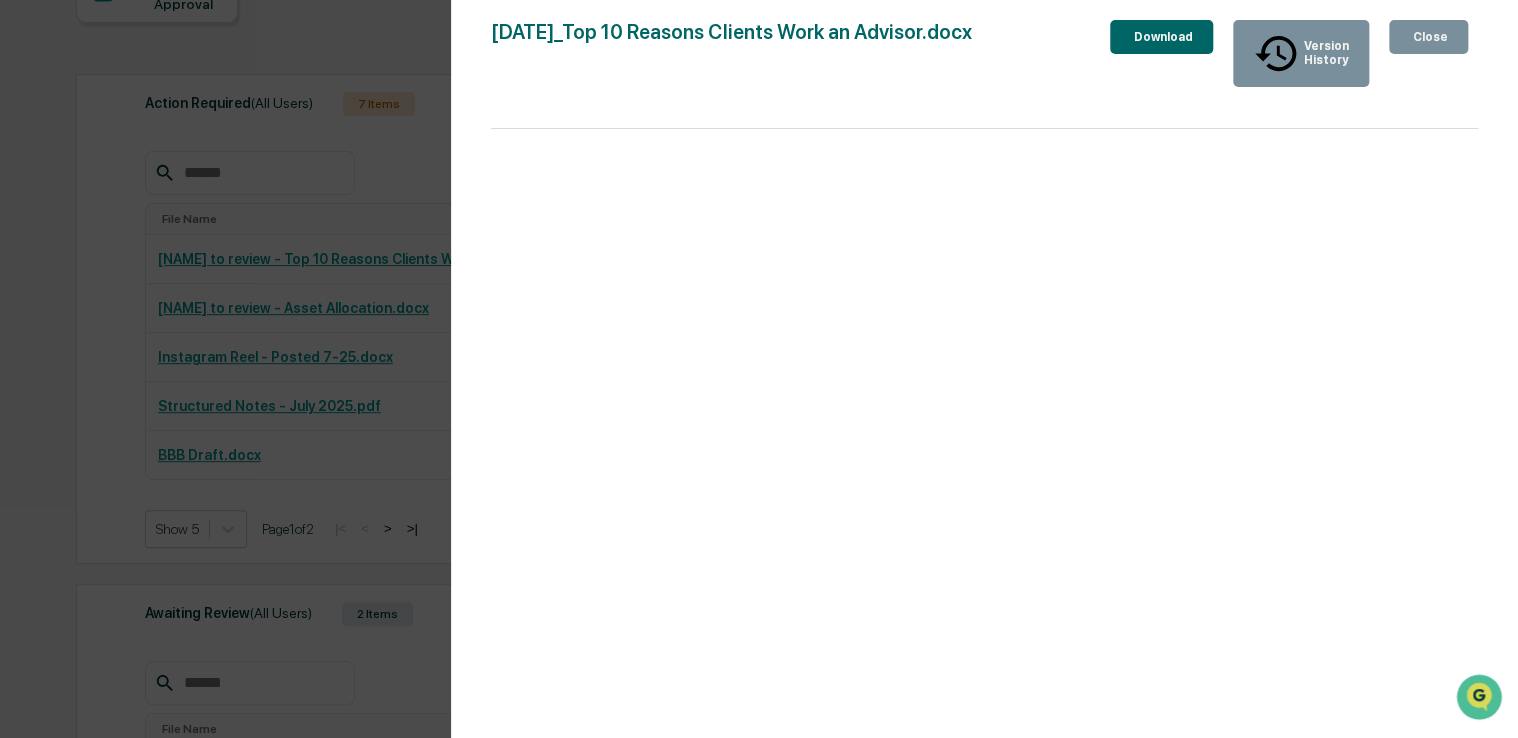 click on "Close" at bounding box center [1428, 37] 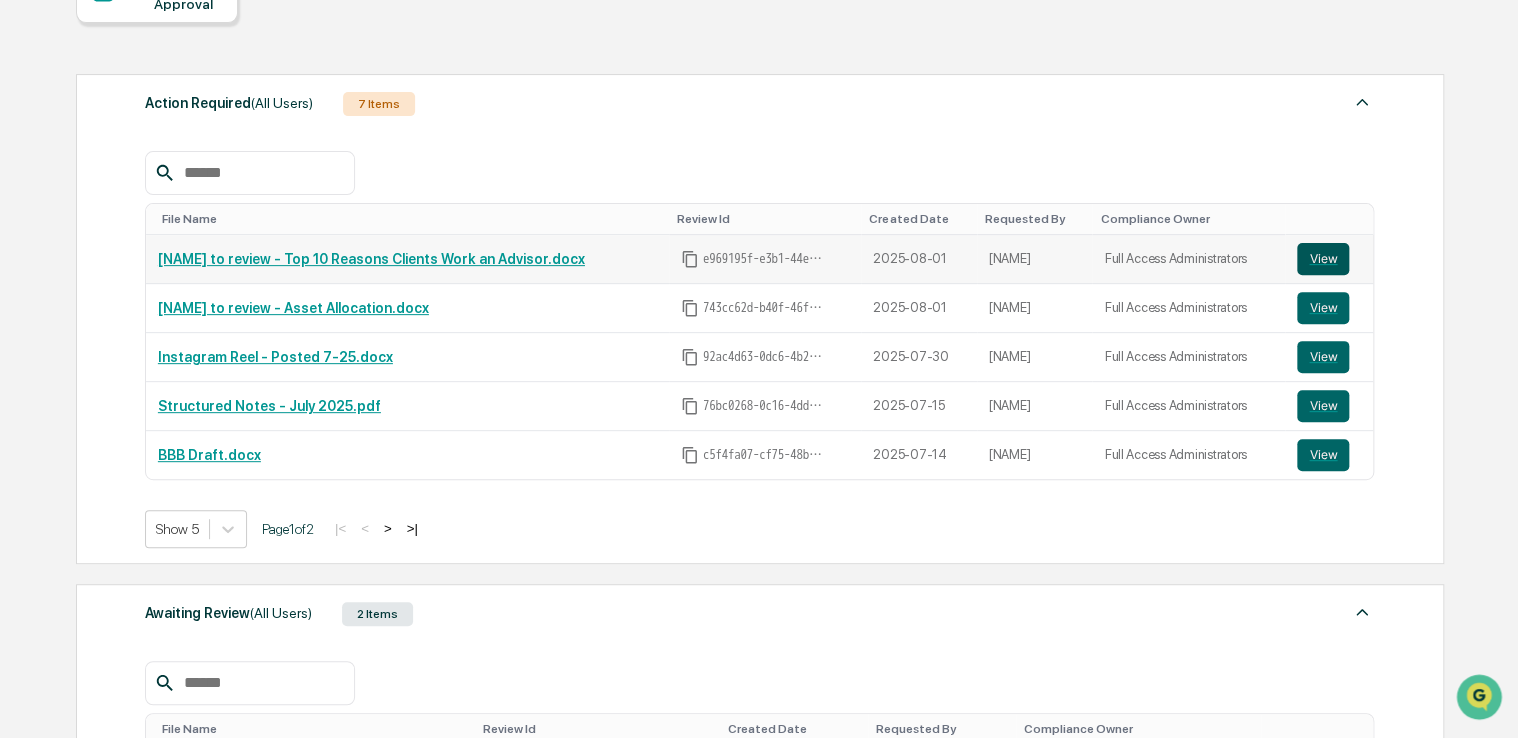 click on "View" at bounding box center (1323, 259) 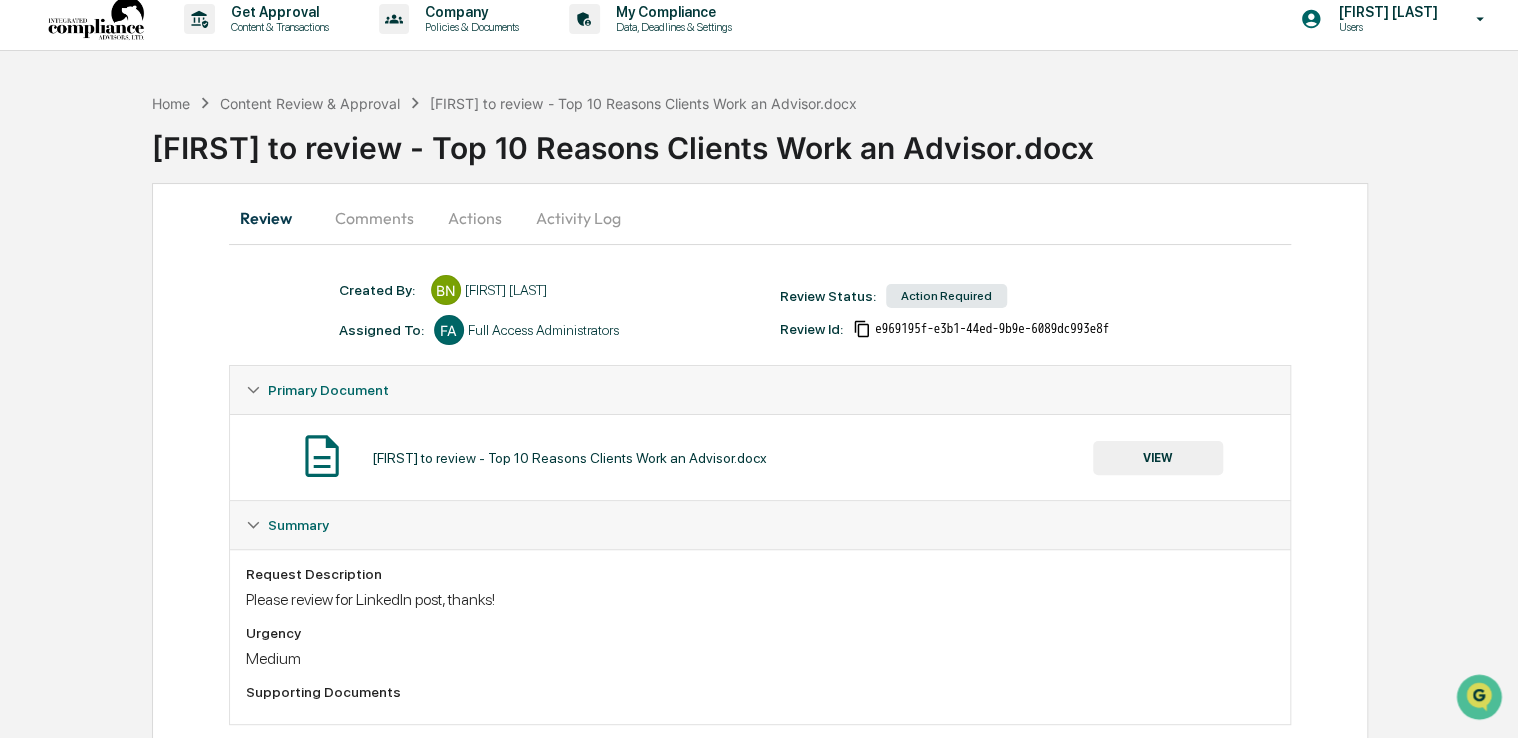 scroll, scrollTop: 51, scrollLeft: 0, axis: vertical 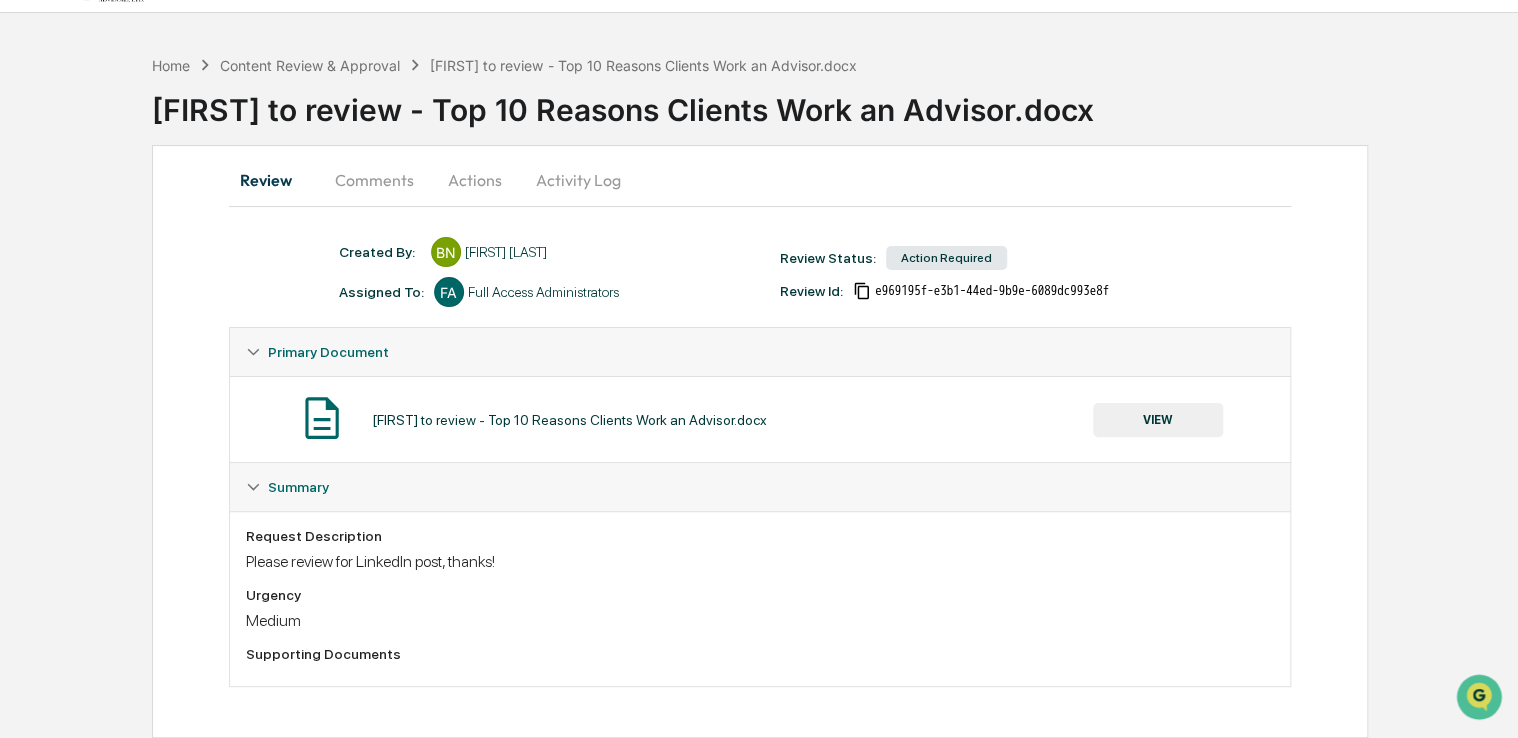 click on "Actions" at bounding box center (475, 180) 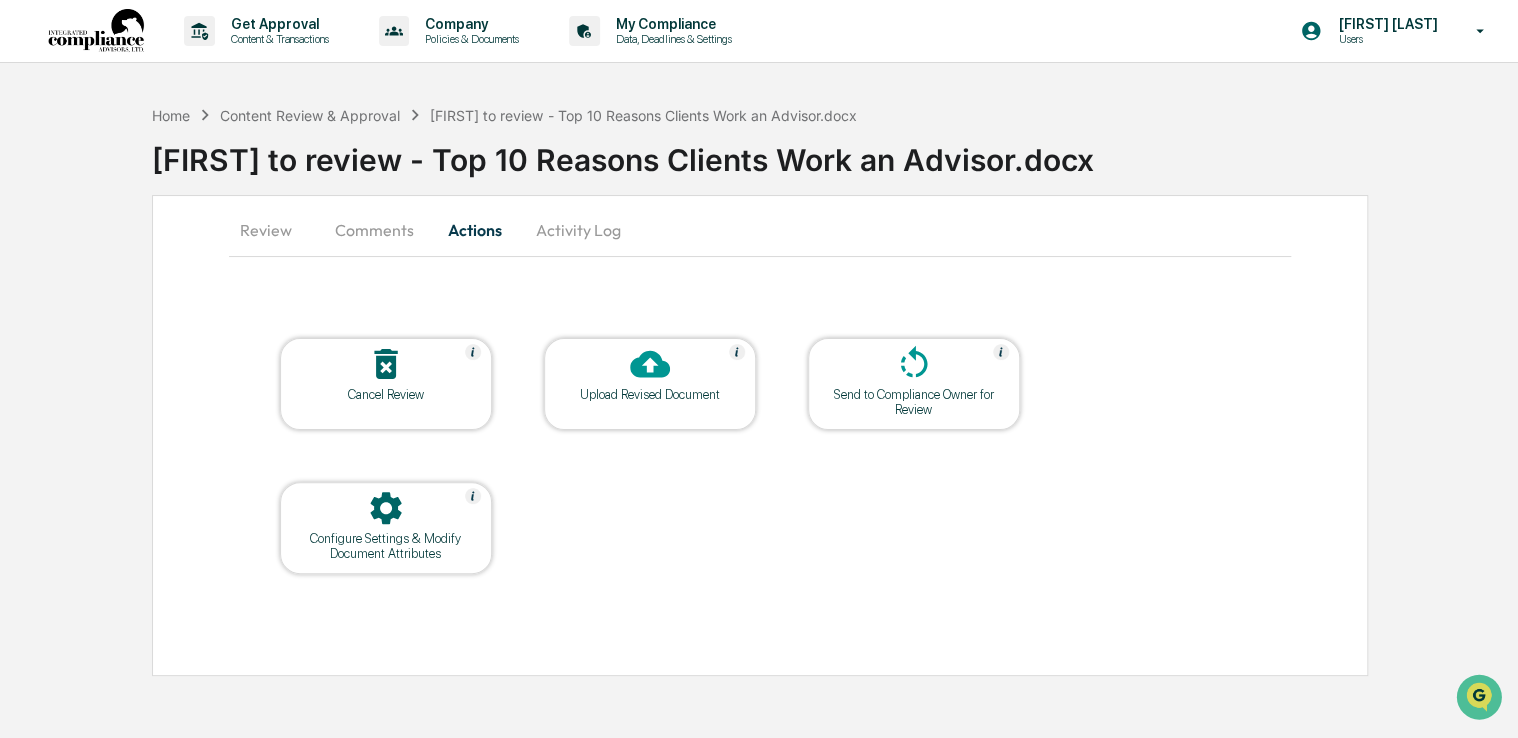scroll, scrollTop: 0, scrollLeft: 0, axis: both 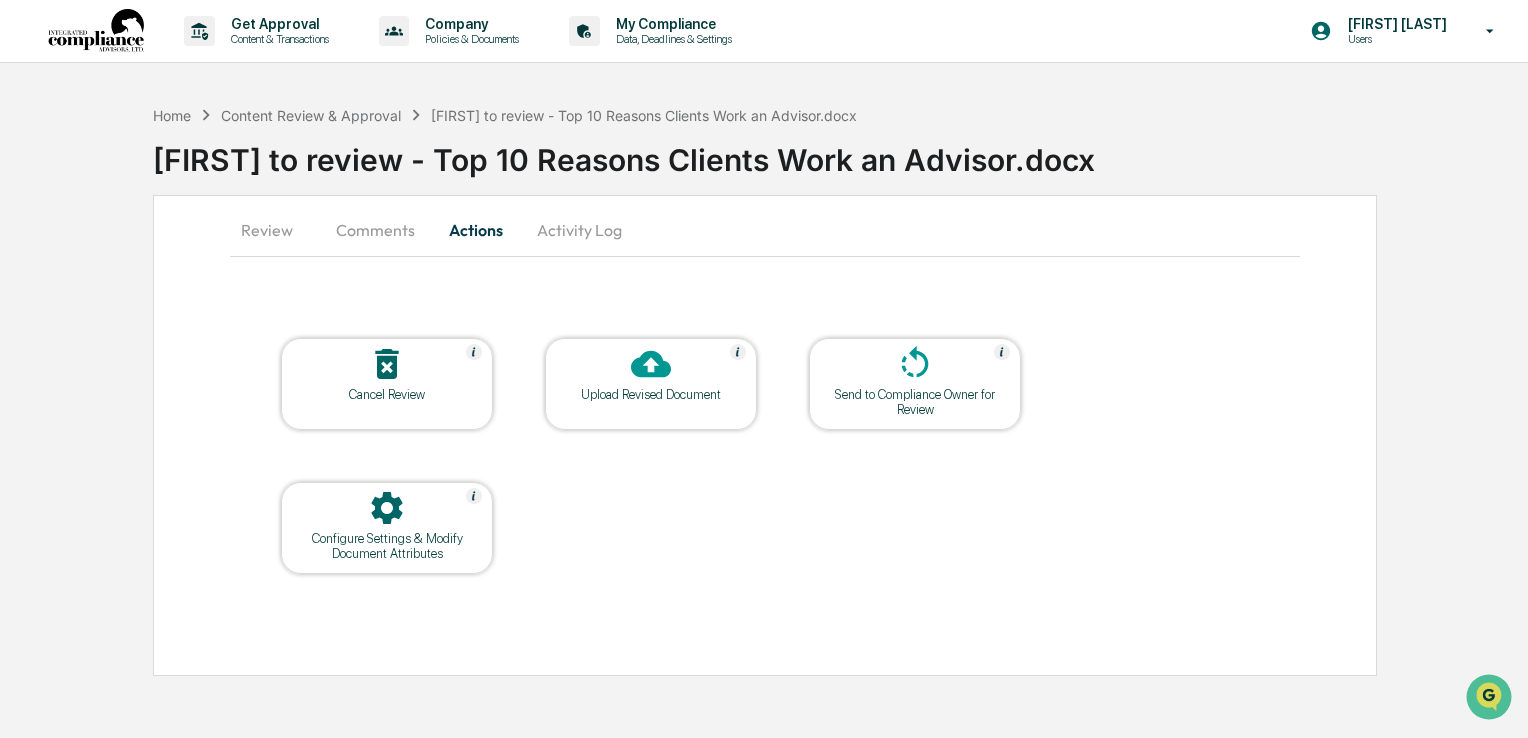 drag, startPoint x: 390, startPoint y: 188, endPoint x: 361, endPoint y: 255, distance: 73.00685 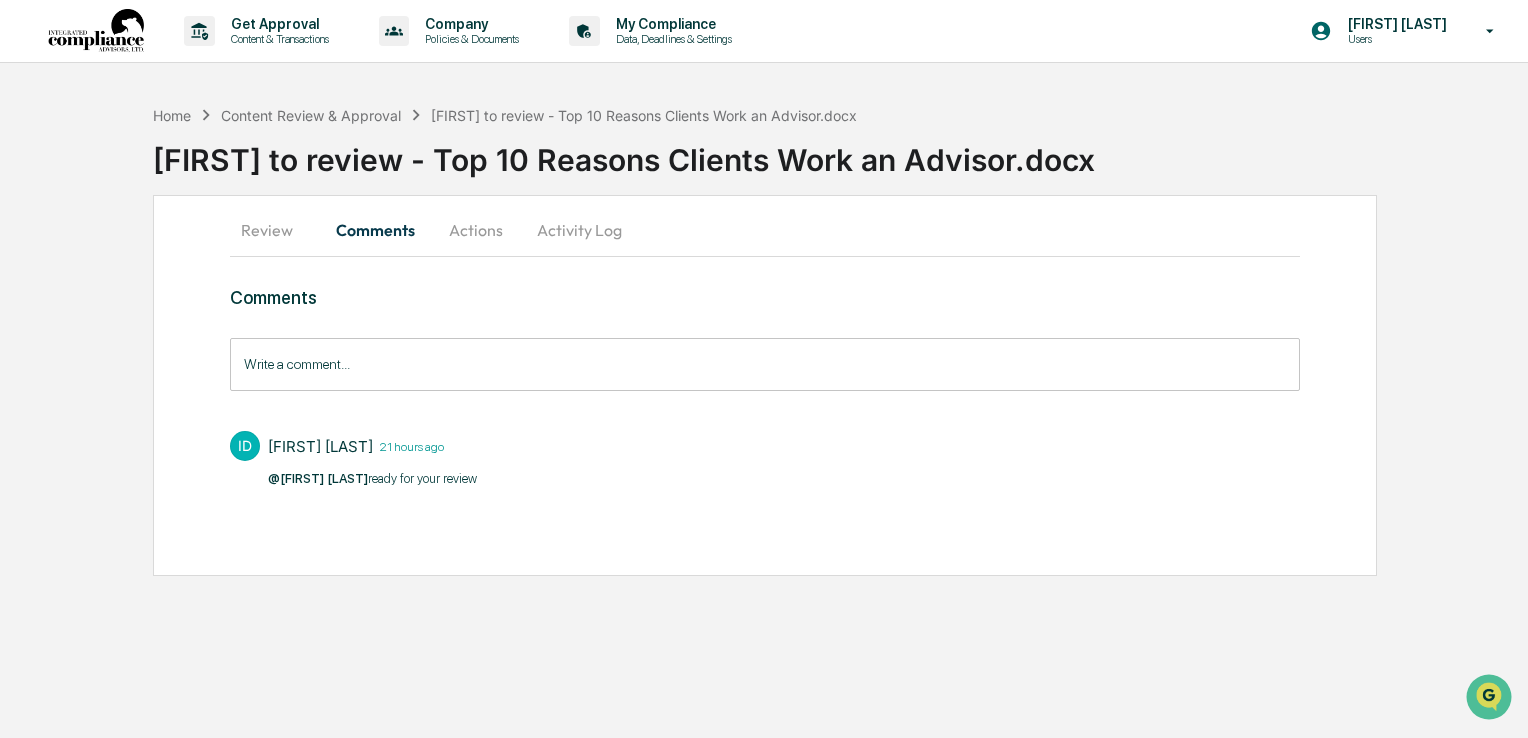 click on "Review" at bounding box center [275, 230] 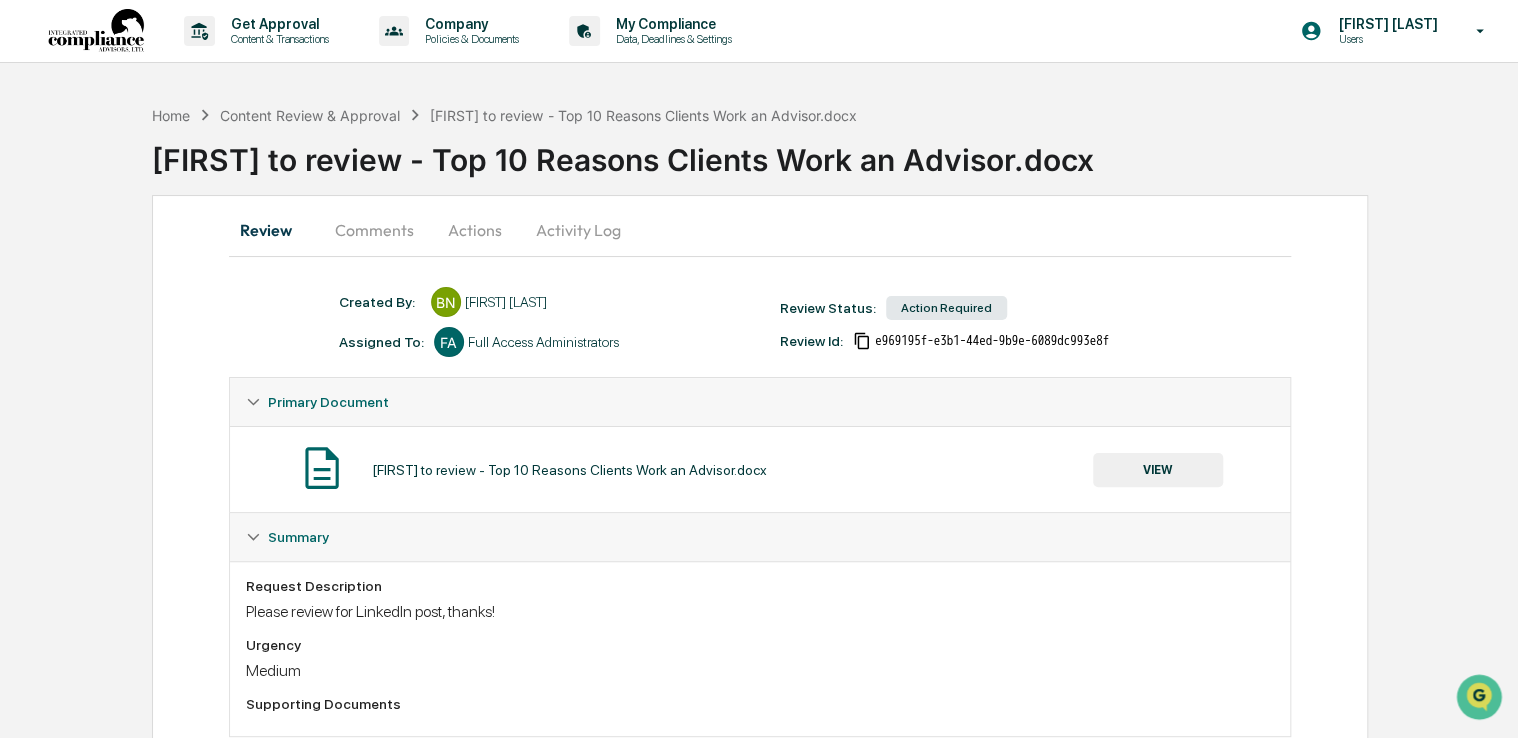 click on "VIEW" at bounding box center [1158, 470] 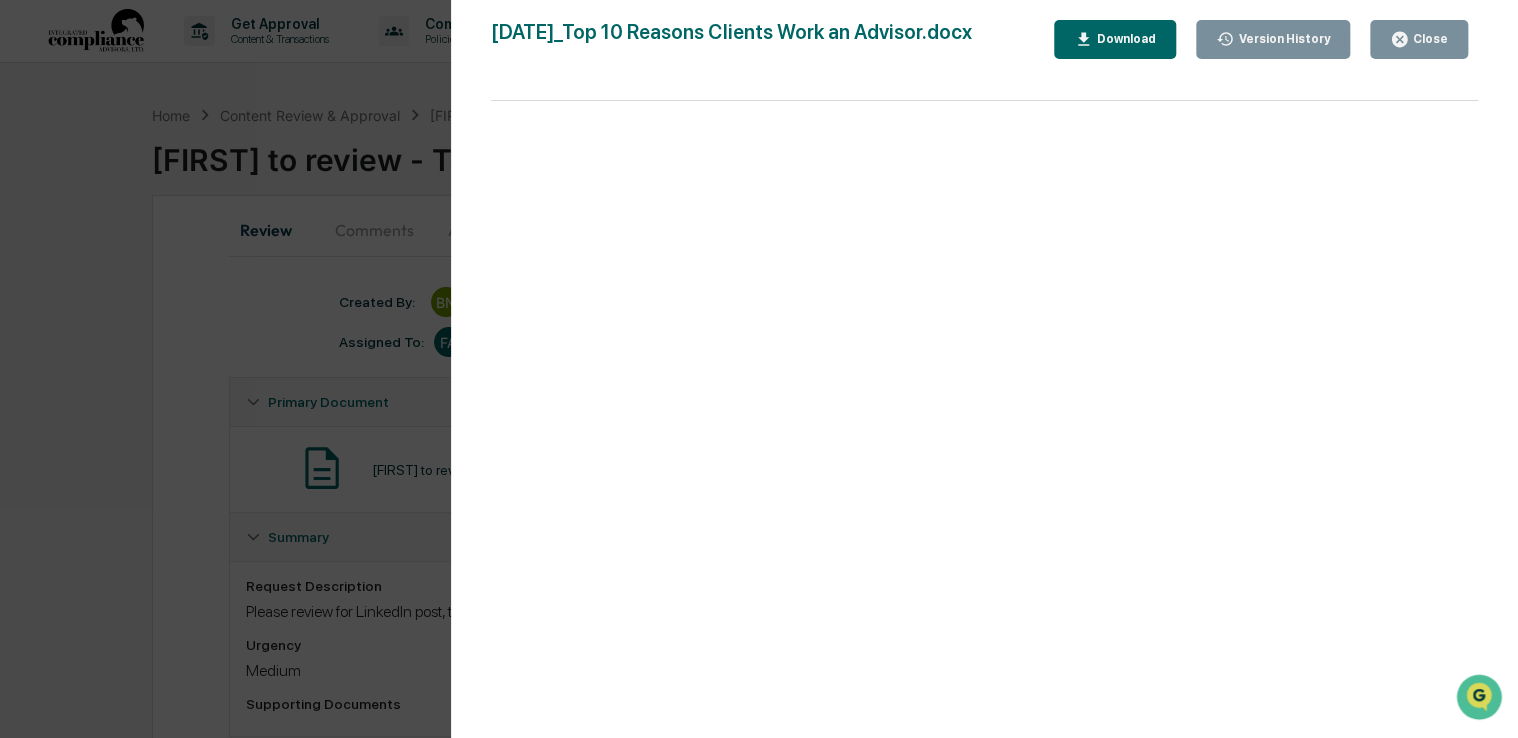 click on "Close" at bounding box center [1428, 39] 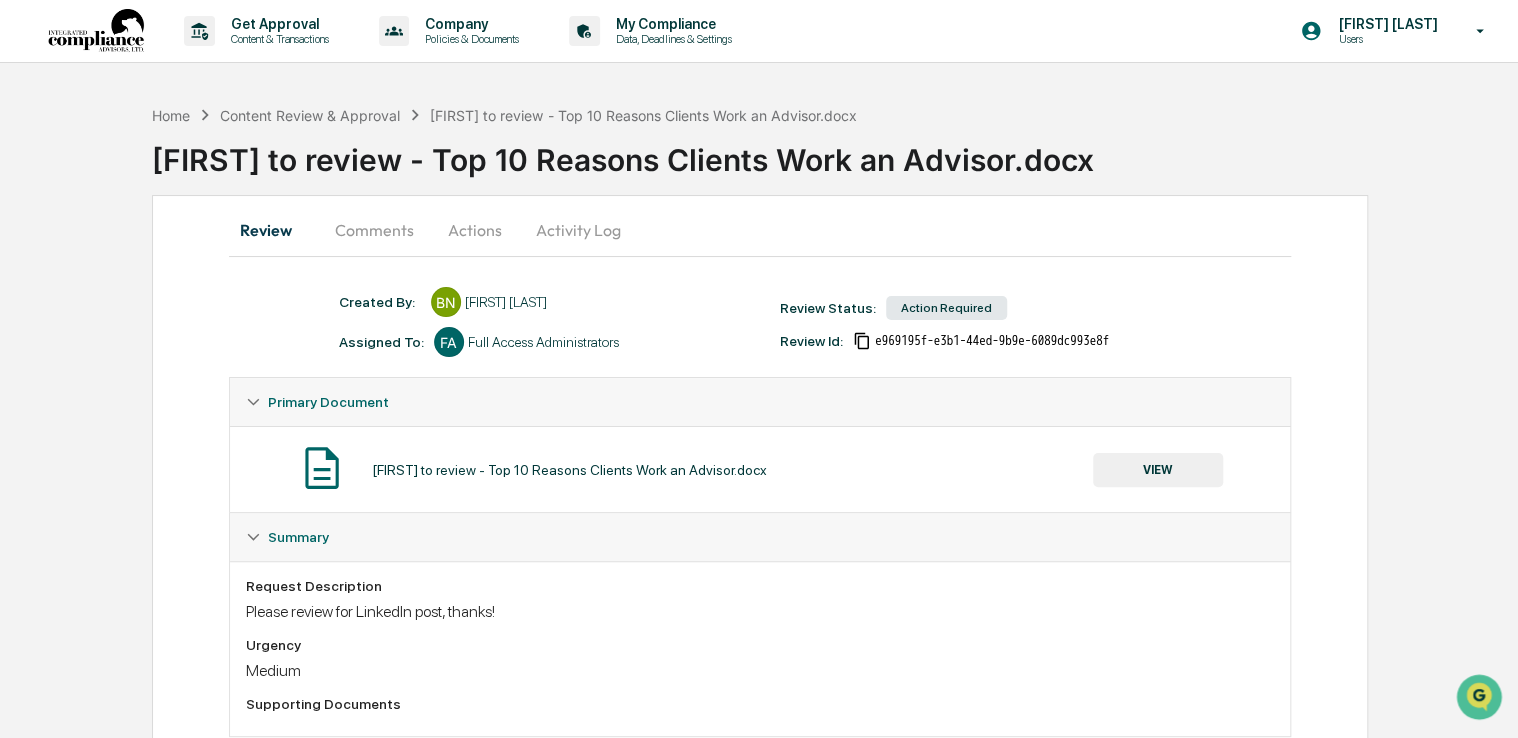 click on "Actions" at bounding box center (475, 230) 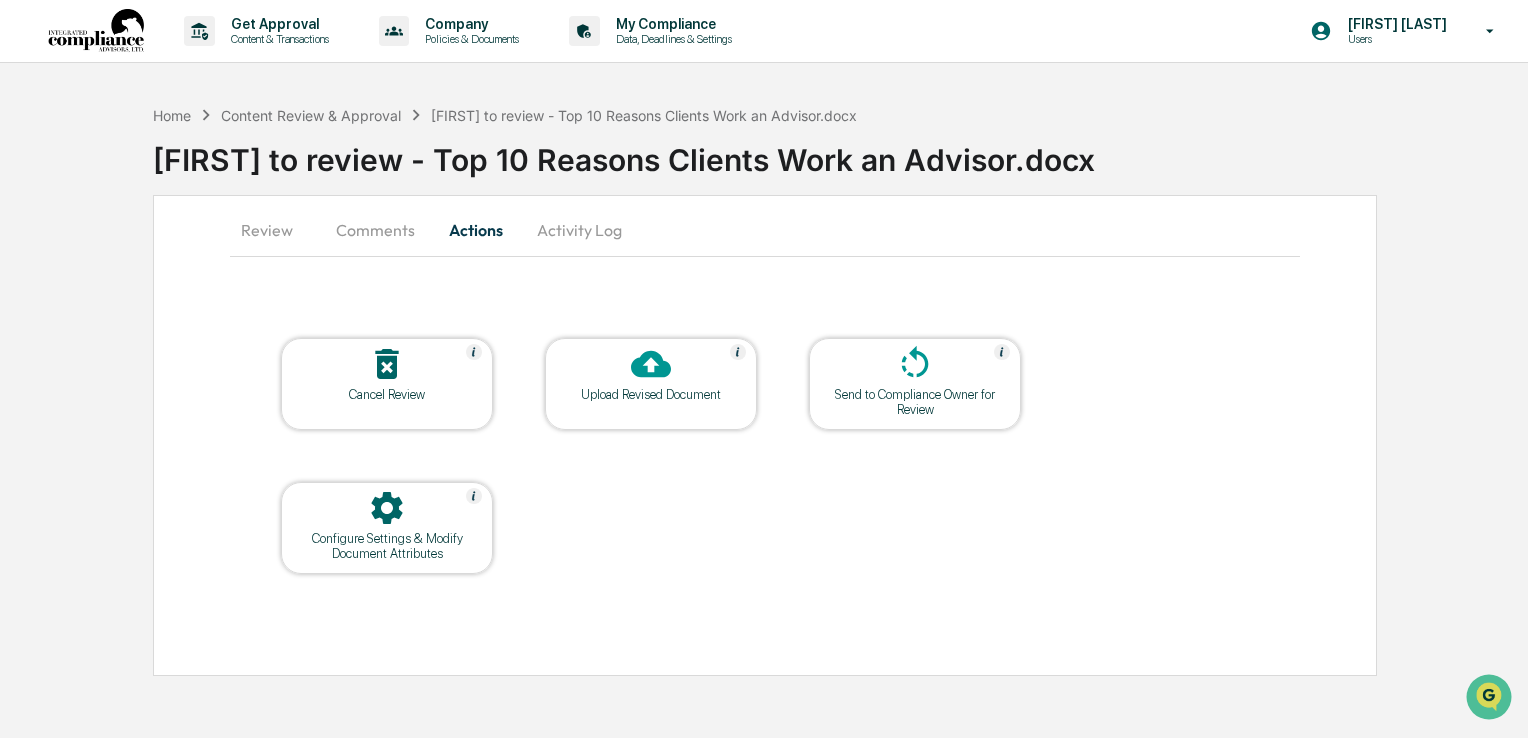 click on "Upload Revised Document" at bounding box center [651, 394] 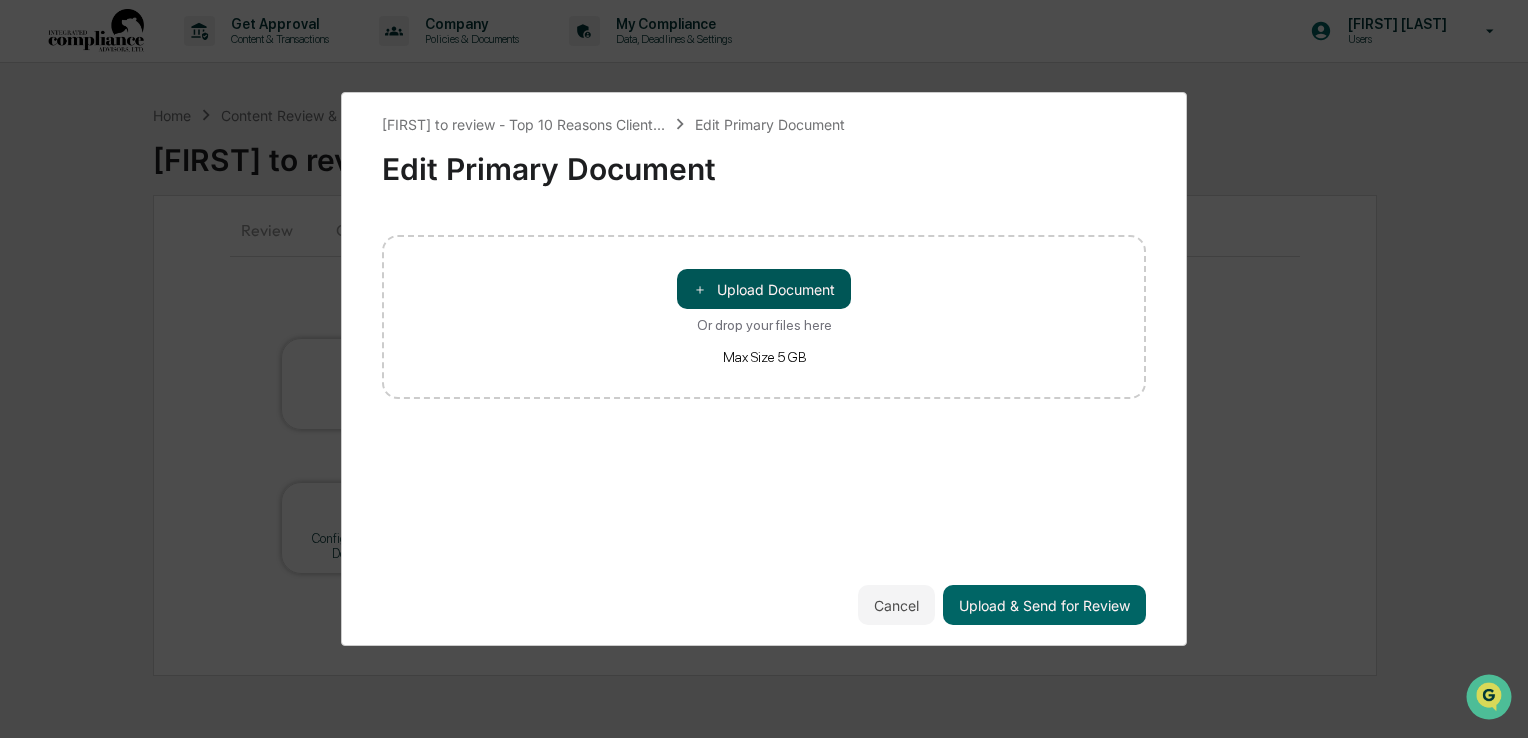 click on "＋ Upload Document" at bounding box center [764, 289] 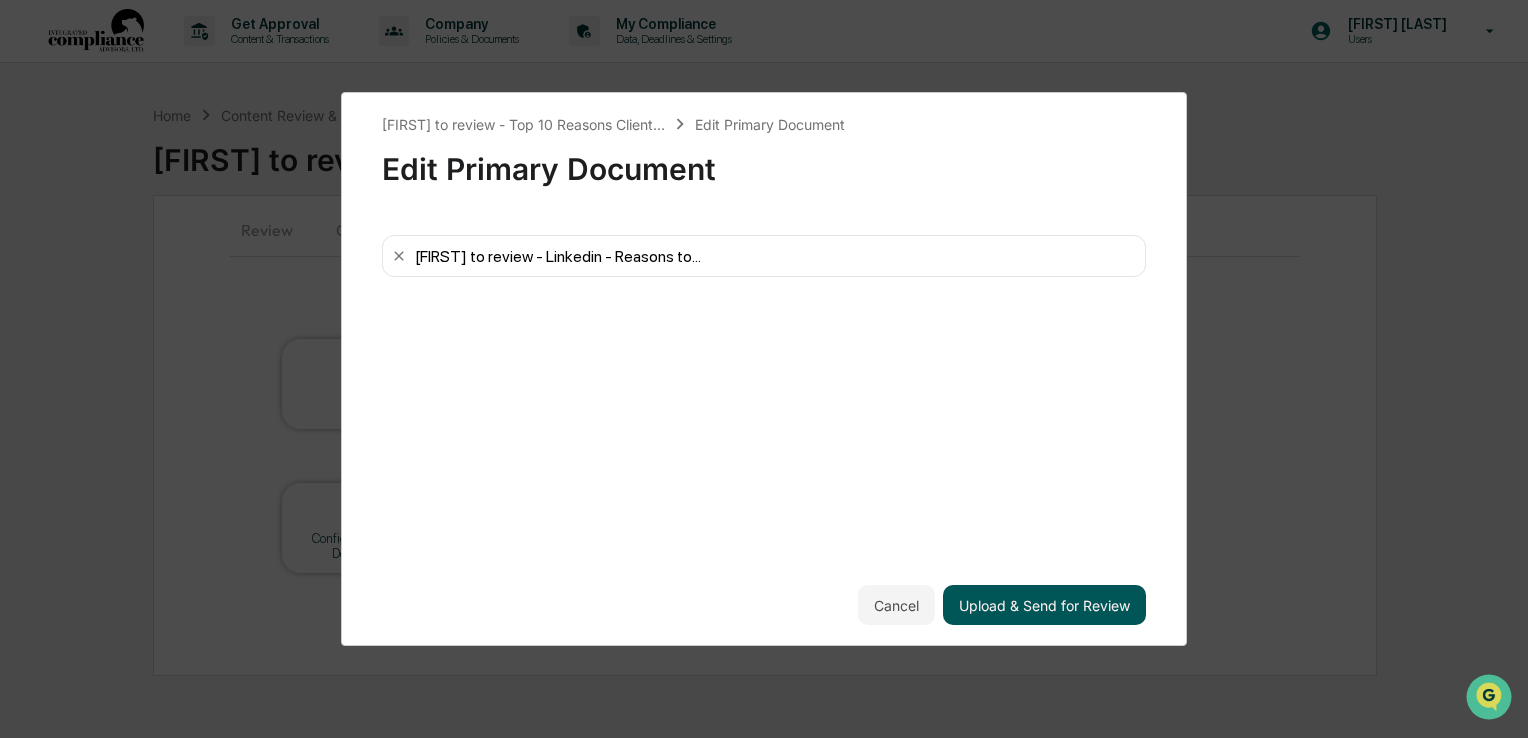 click on "Upload & Send for Review" at bounding box center (1044, 605) 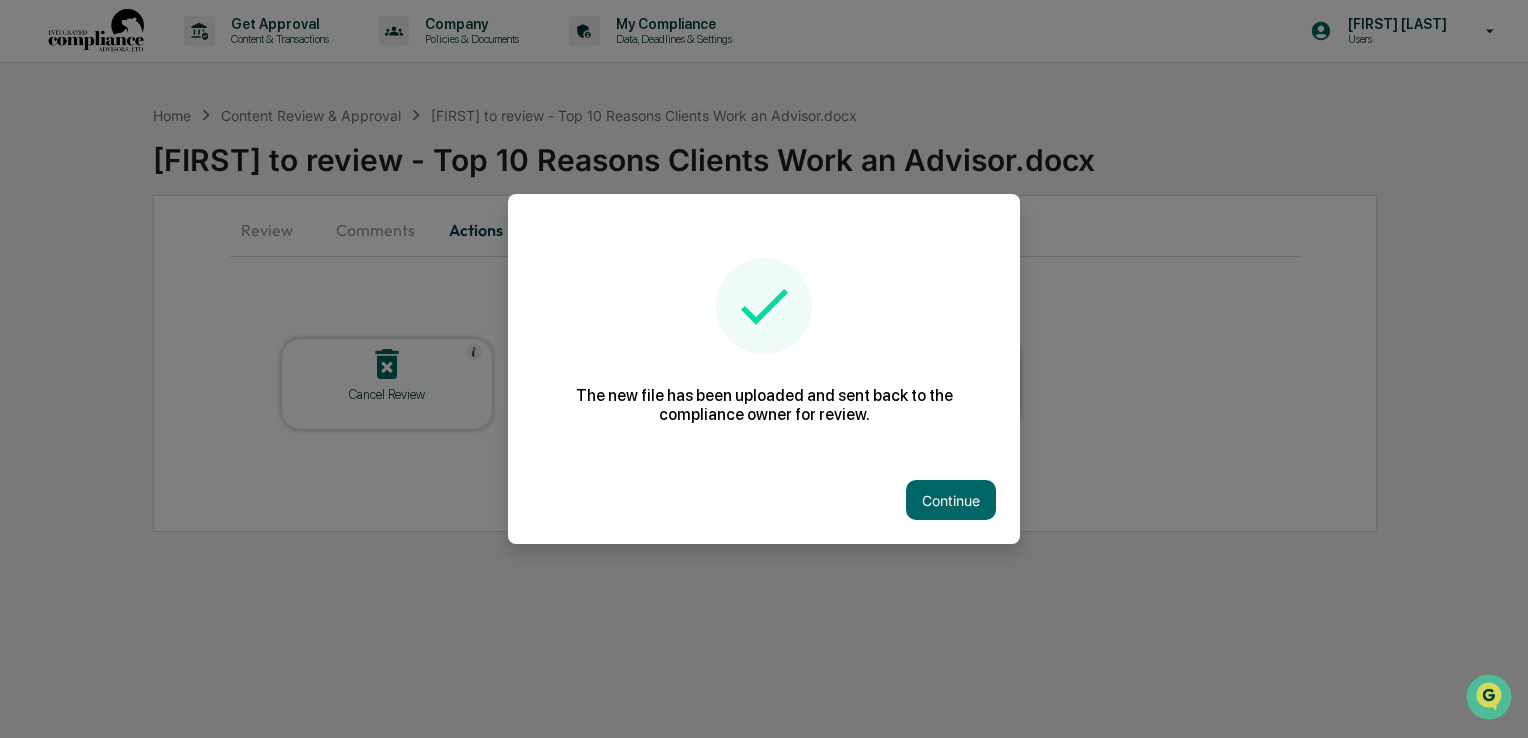 click on "Continue" at bounding box center (951, 500) 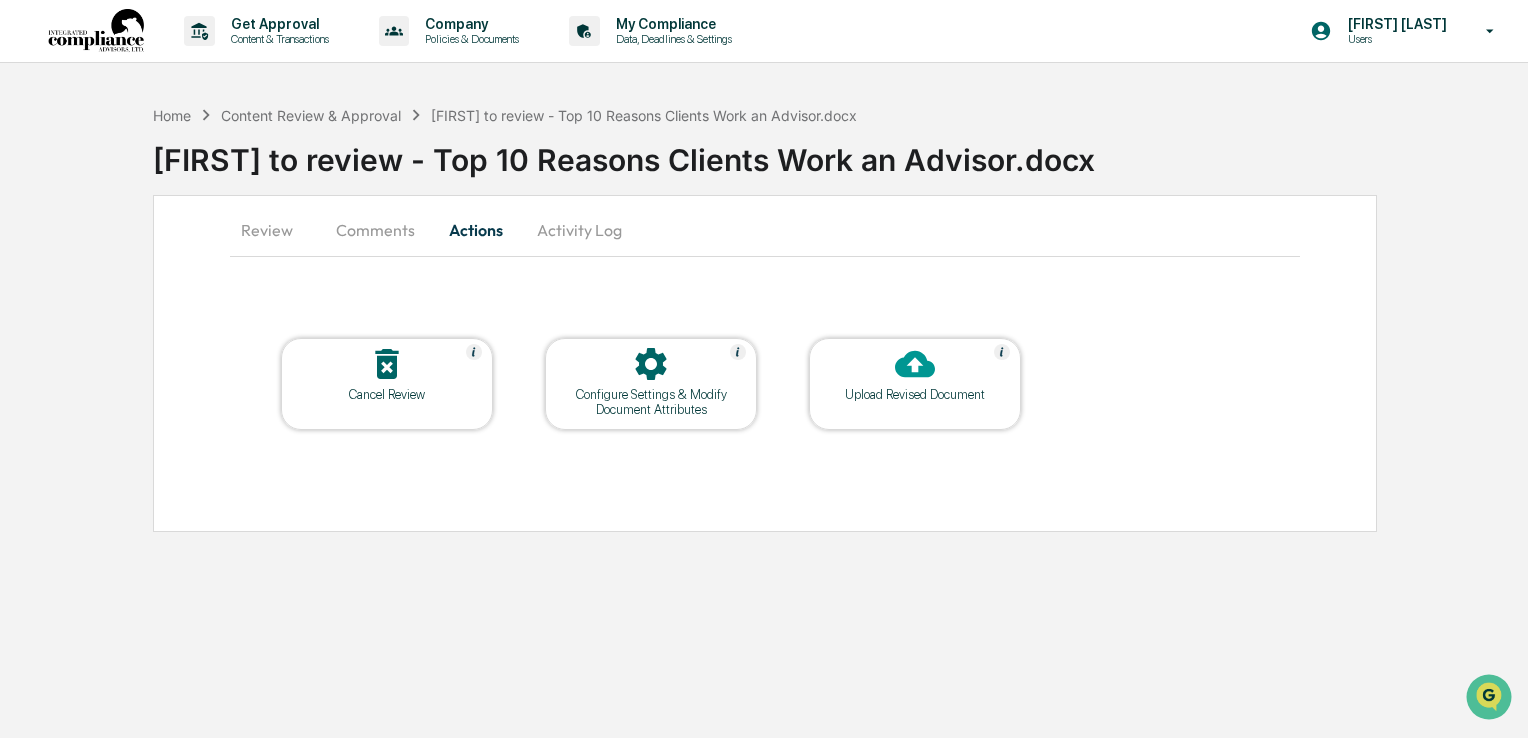 click on "Comments" at bounding box center [375, 230] 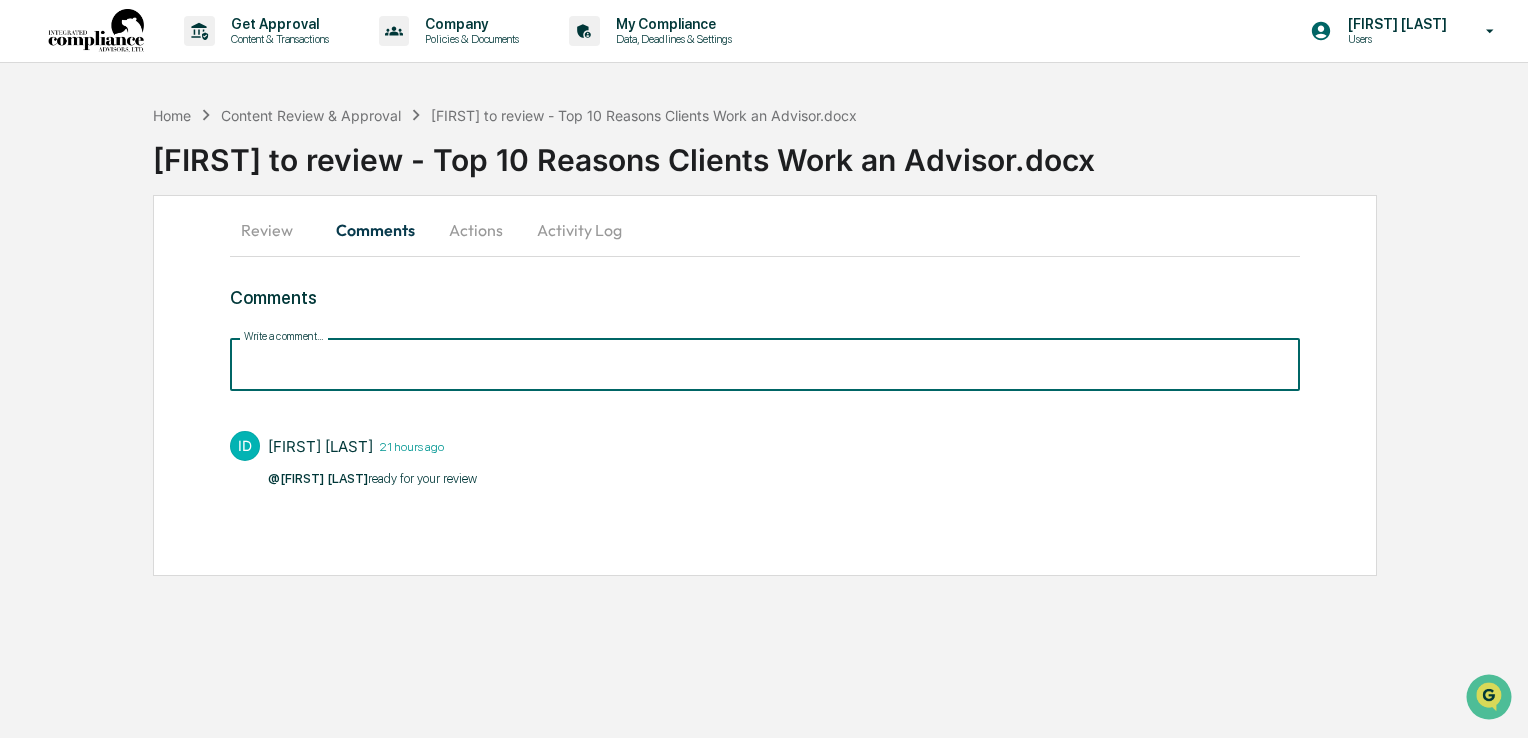 click on "Write a comment..." at bounding box center [765, 364] 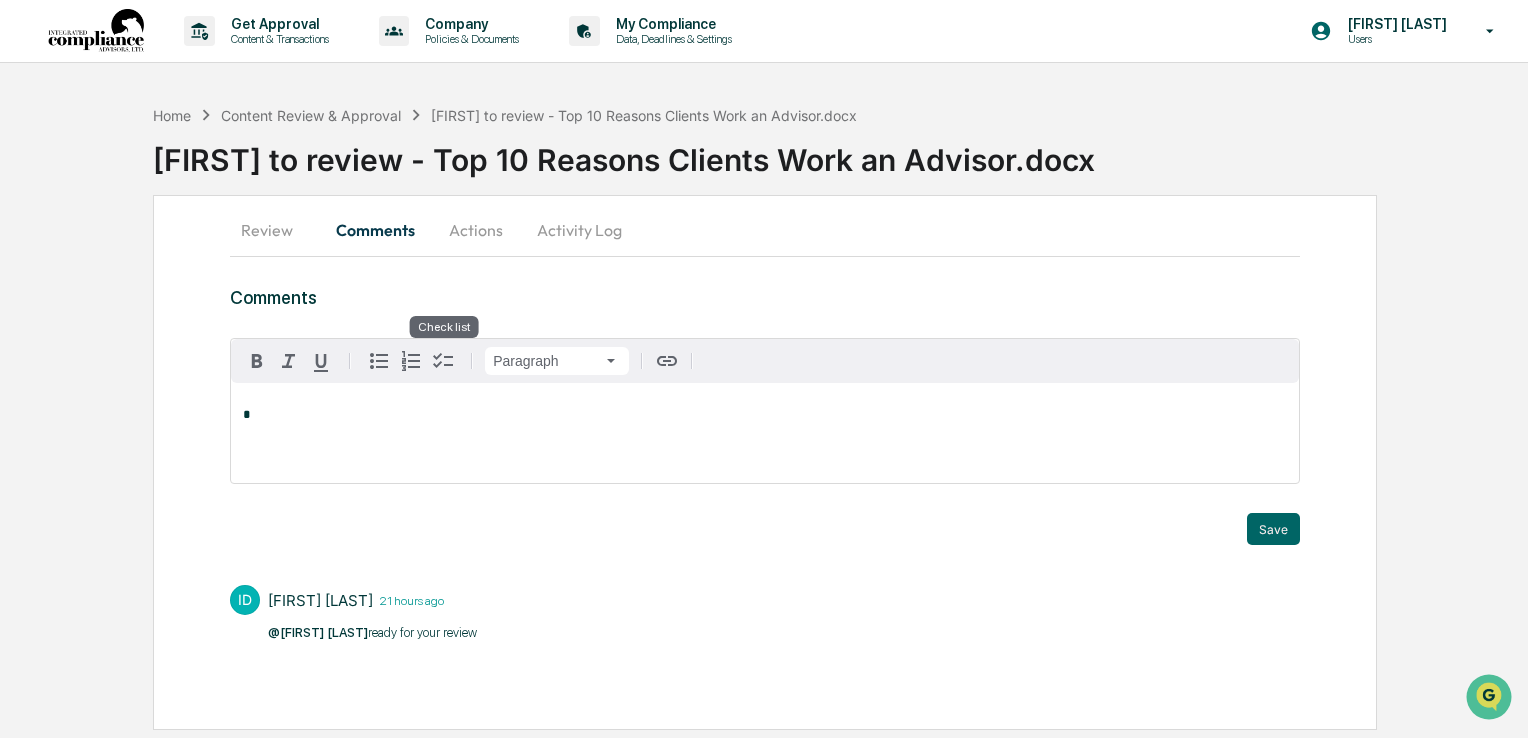 type 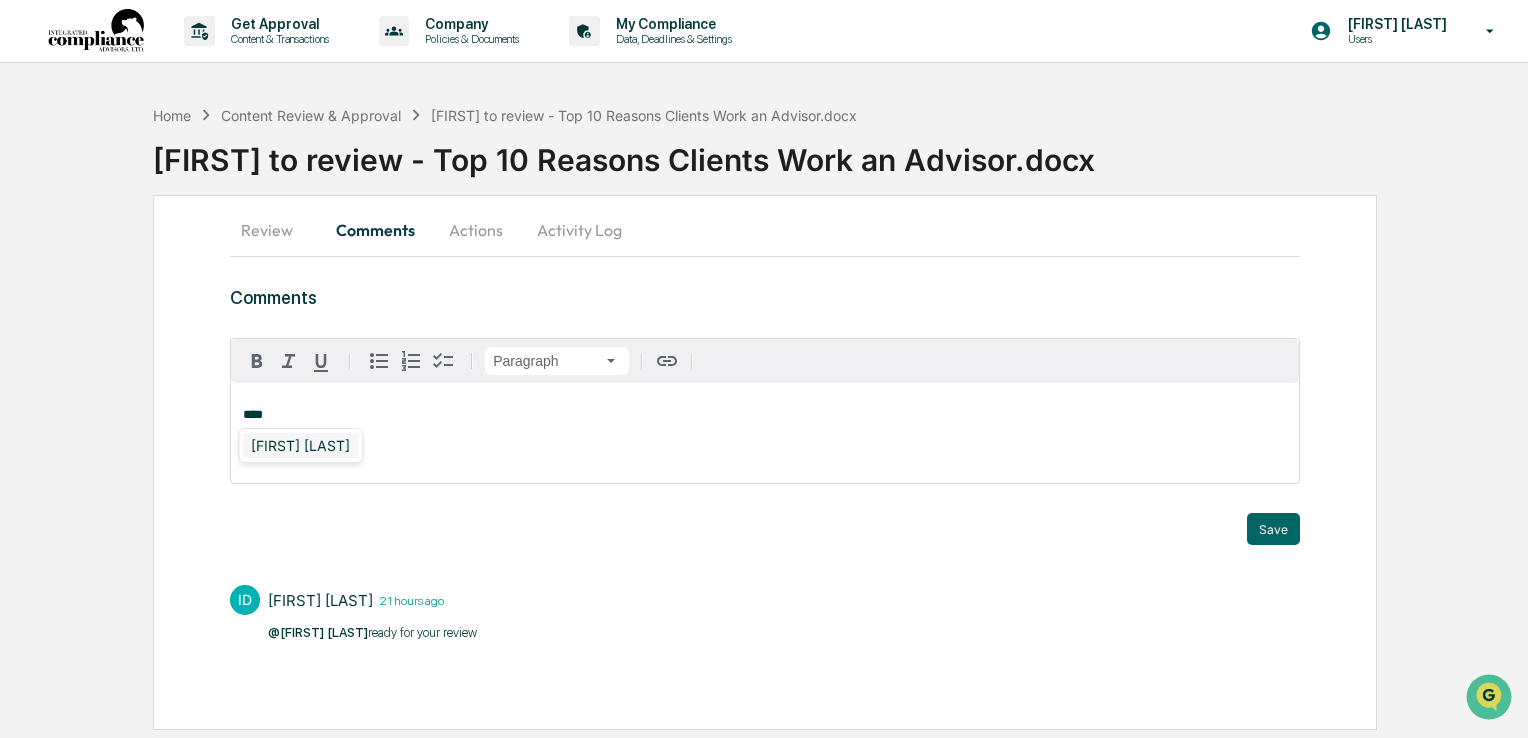 click on "[NAME]" at bounding box center (300, 445) 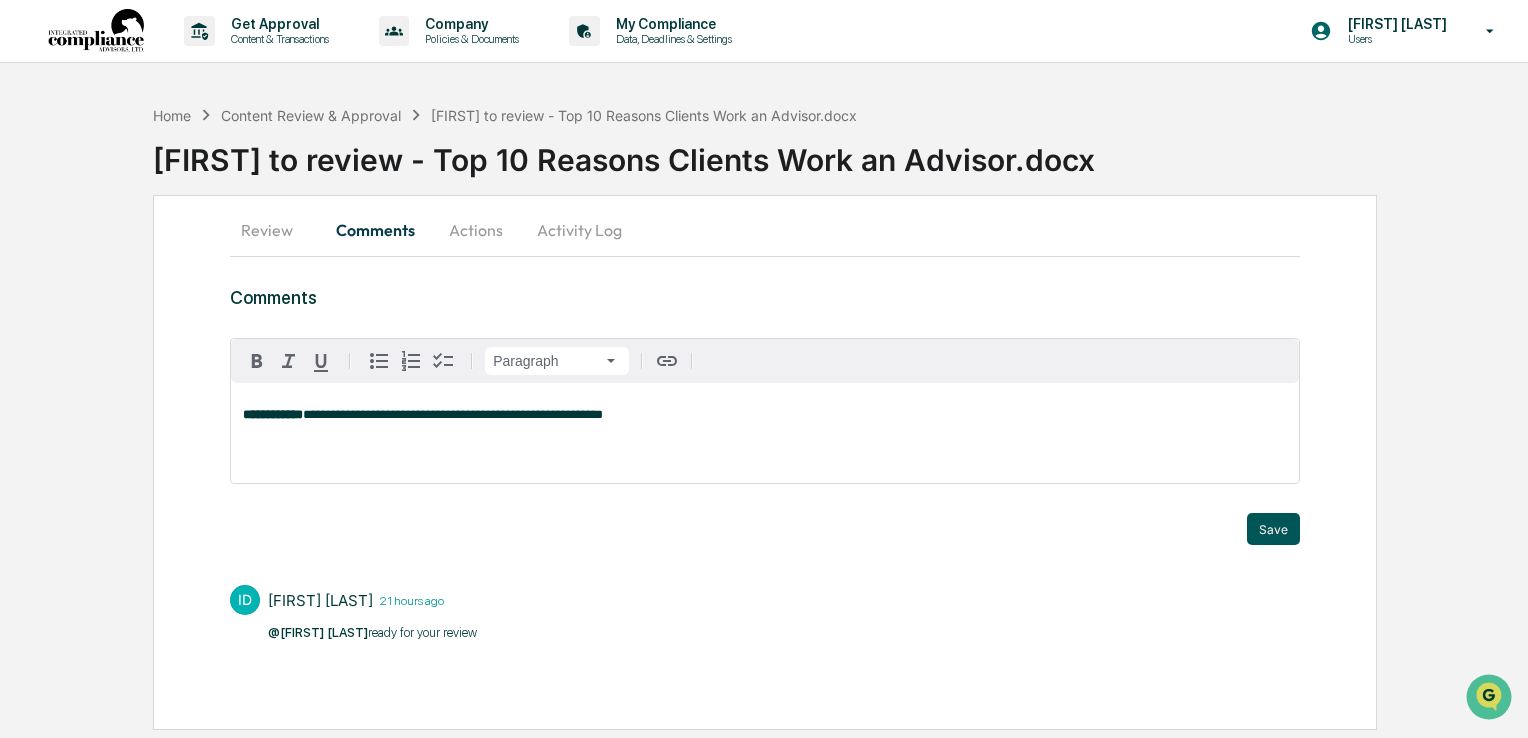 click on "Save" at bounding box center [1273, 529] 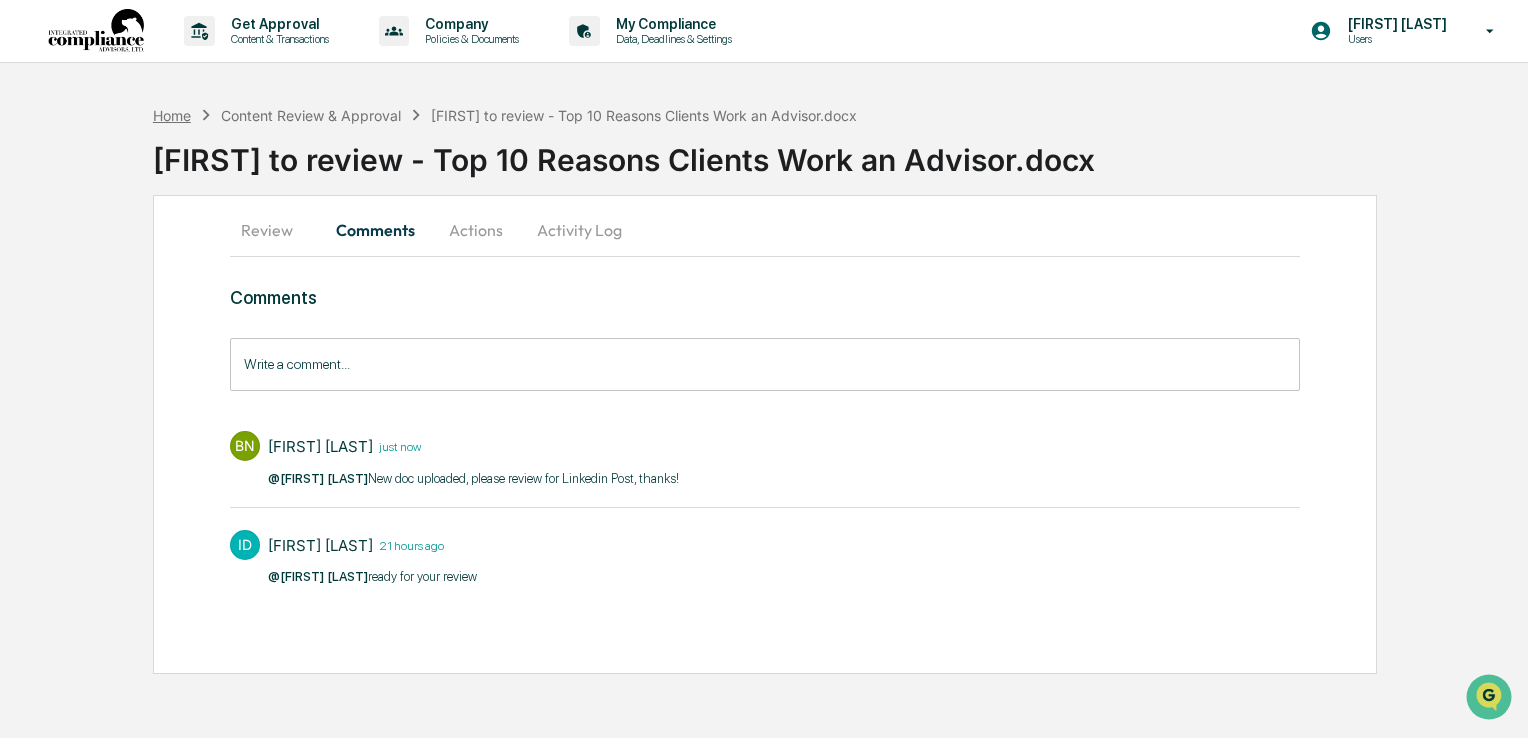 click on "Home" at bounding box center [172, 115] 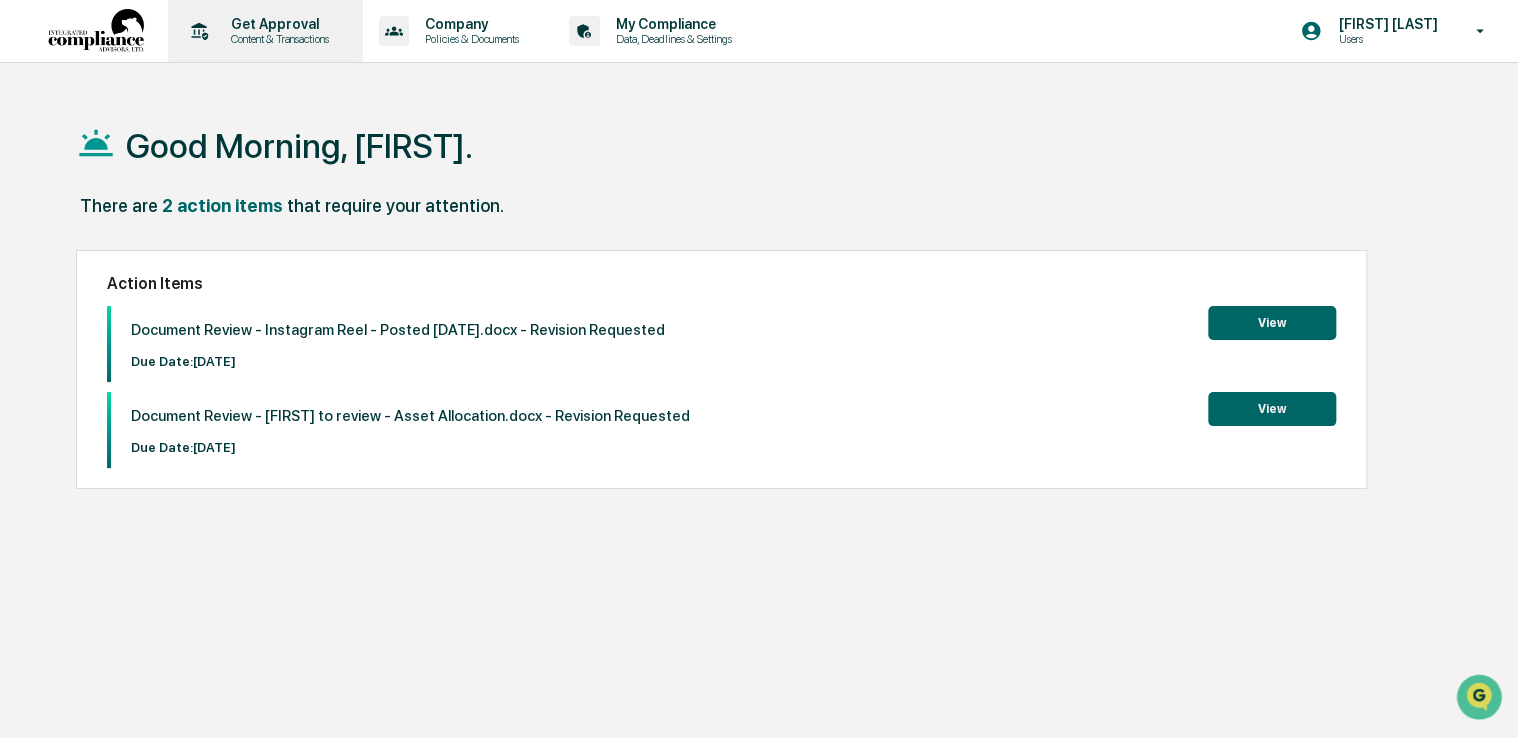 click on "Get Approval" at bounding box center (277, 24) 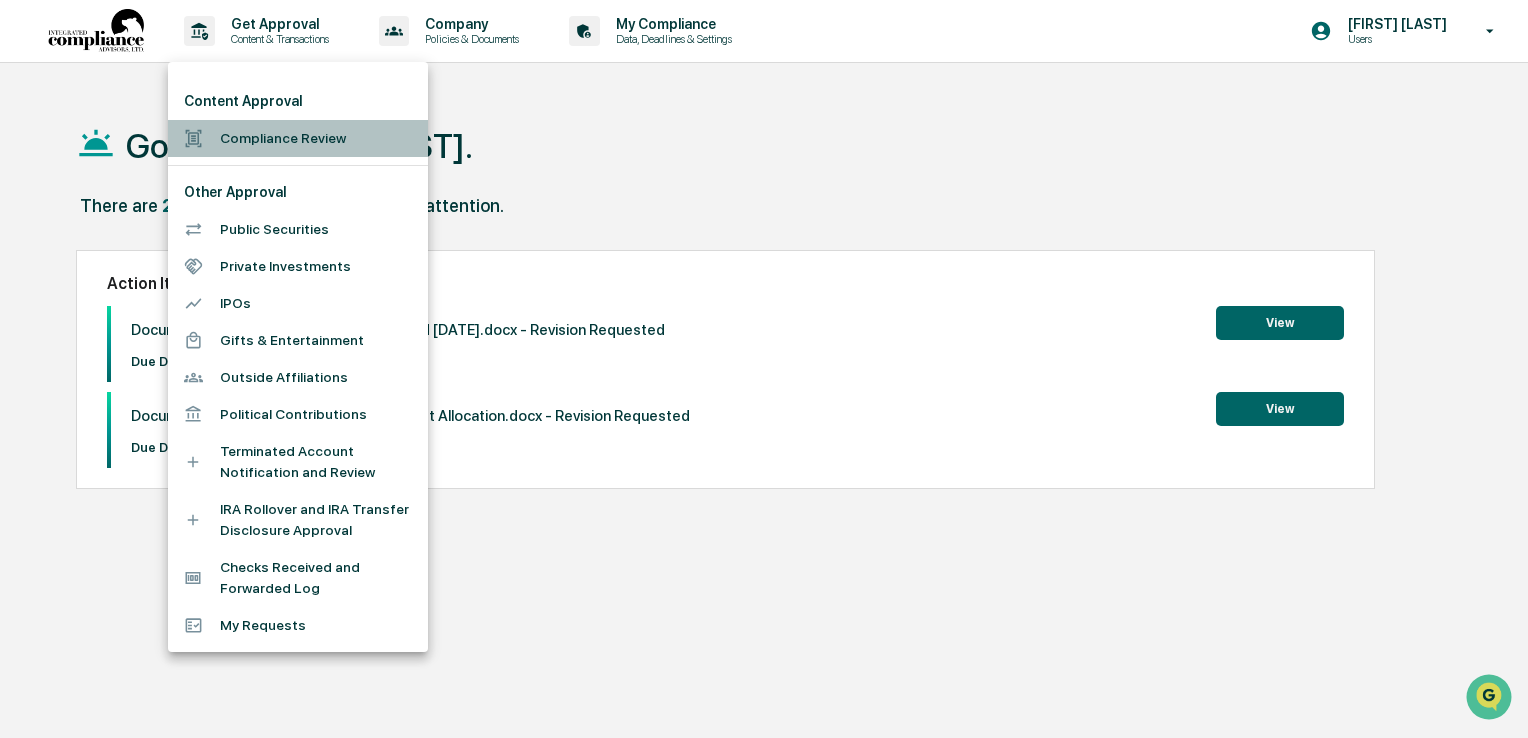 click on "Compliance Review" at bounding box center (298, 138) 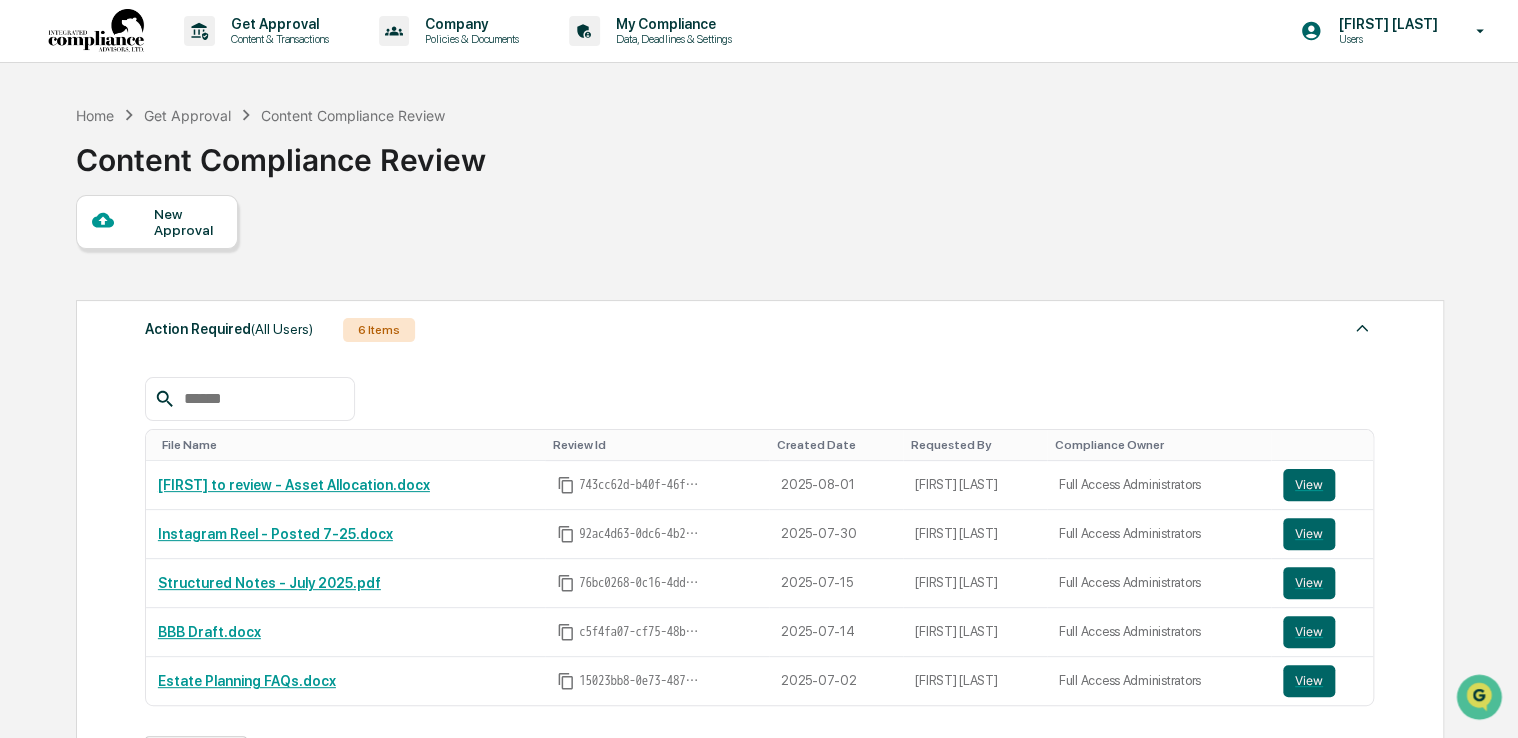 click on "New Approval" at bounding box center (187, 222) 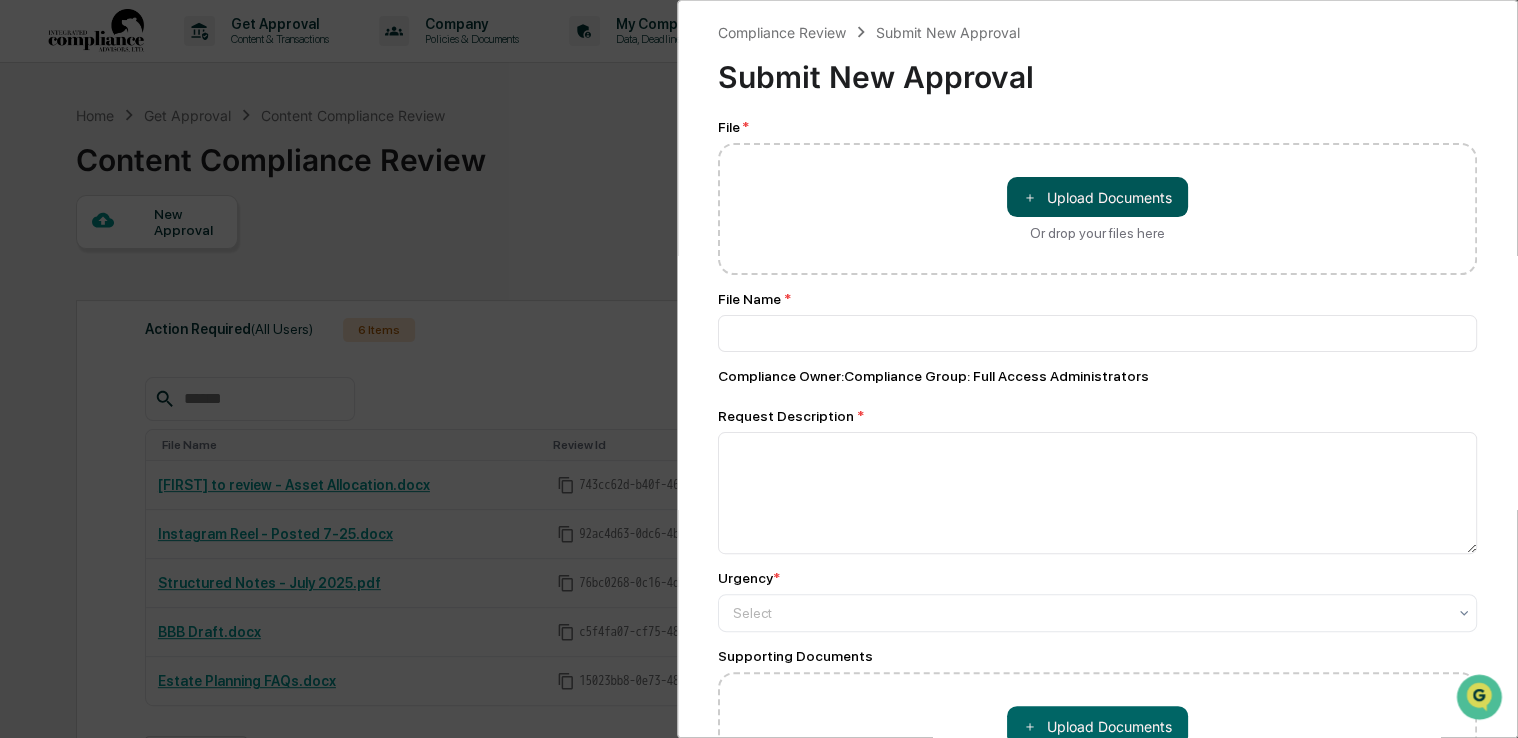 click on "＋ Upload Documents" at bounding box center [1097, 197] 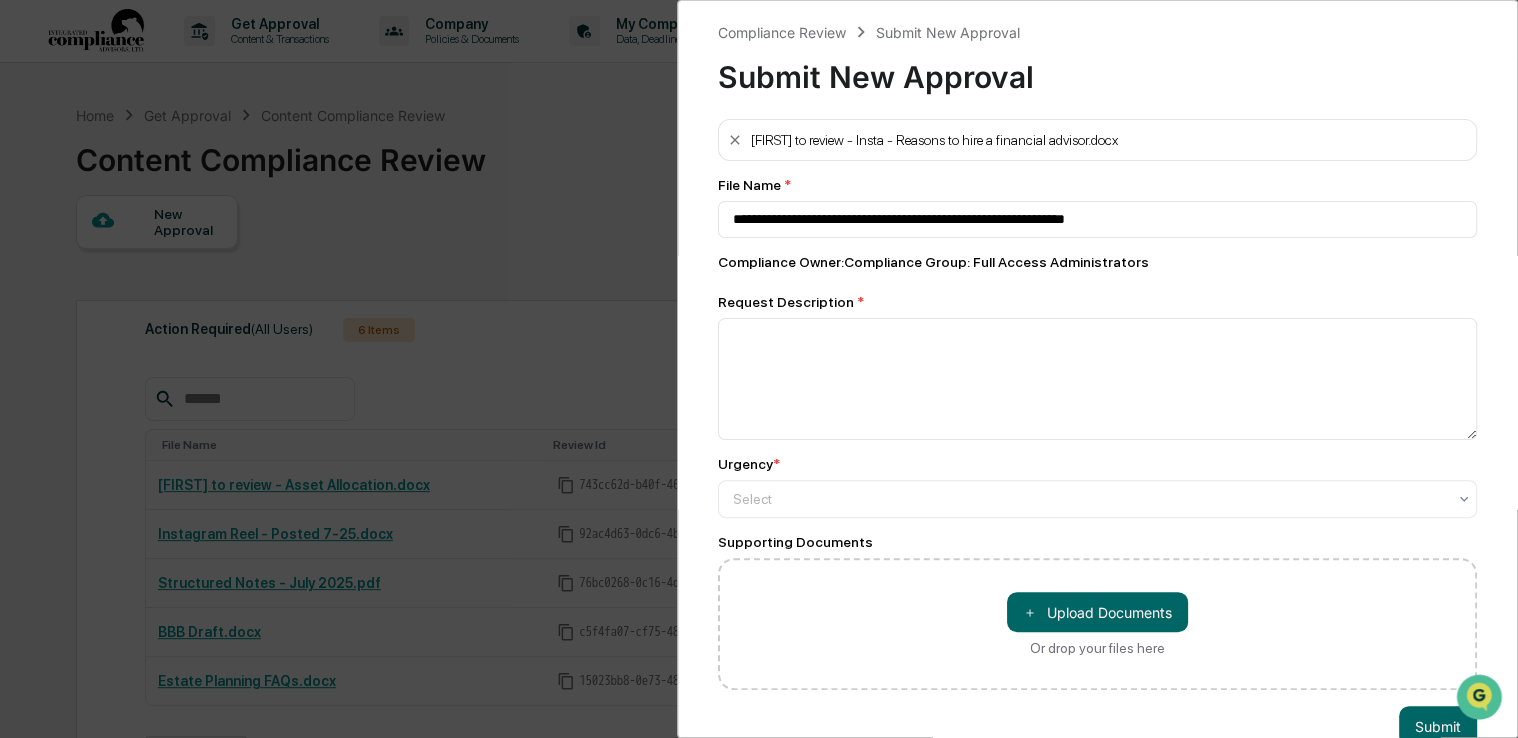 type on "**********" 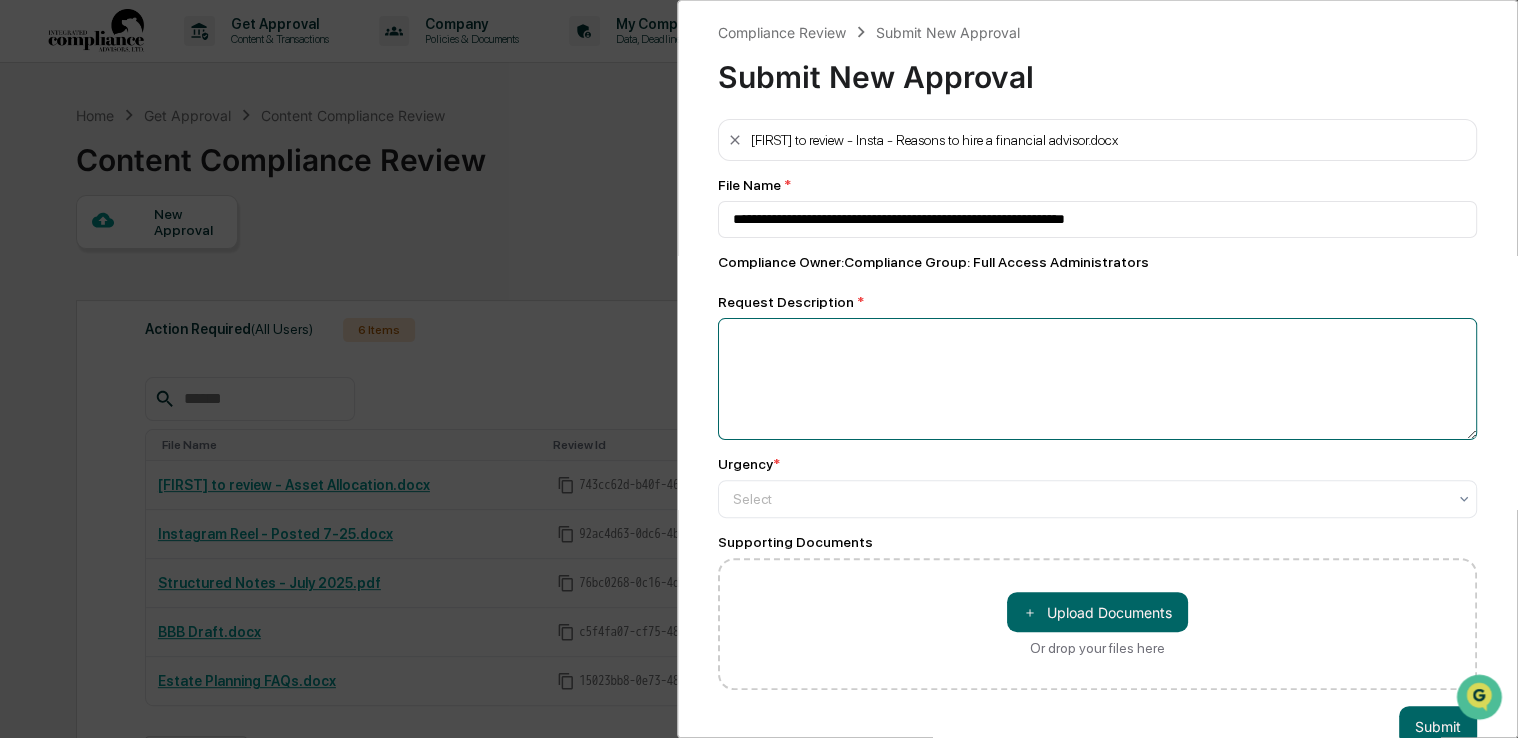 click at bounding box center (1097, 379) 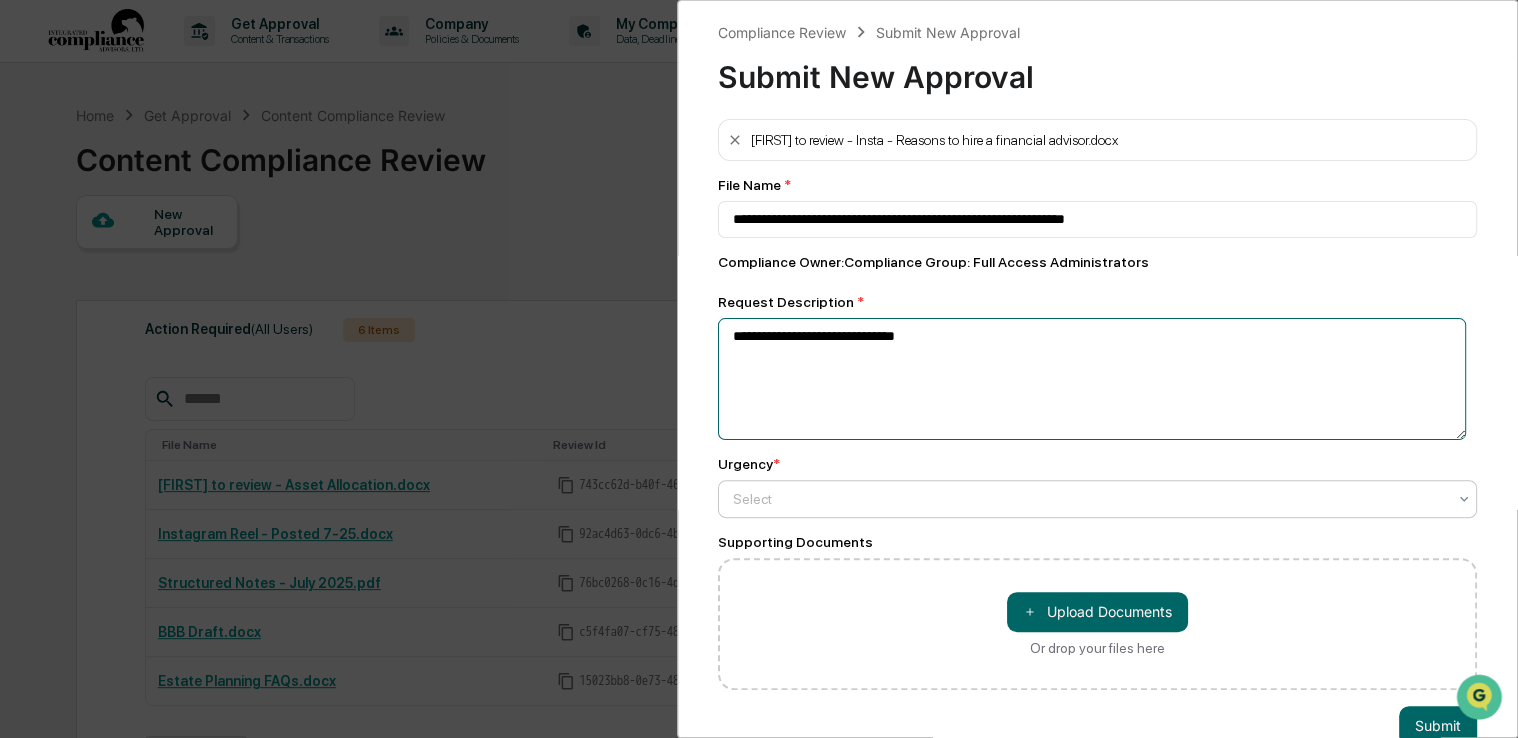 type on "**********" 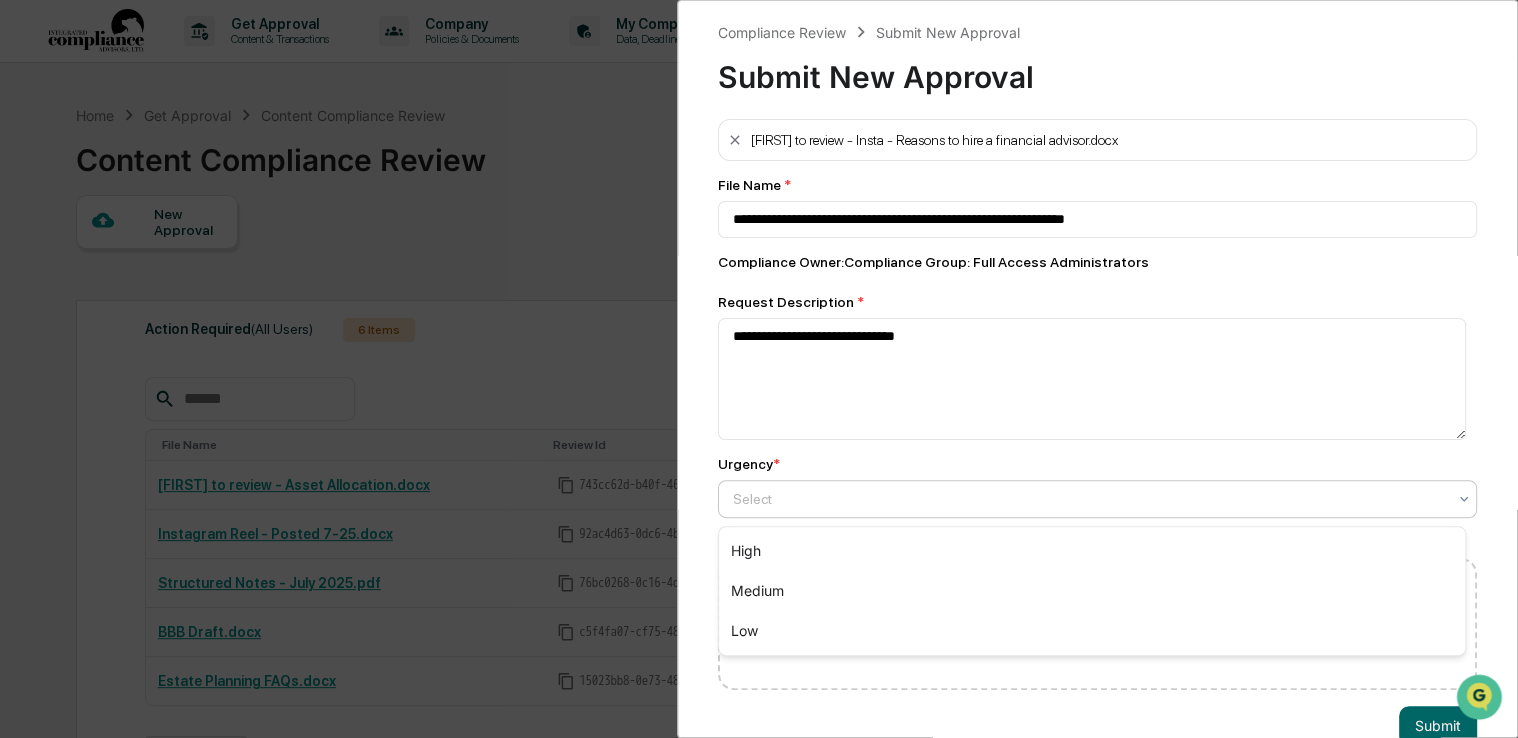 click on "Select" at bounding box center [1097, 499] 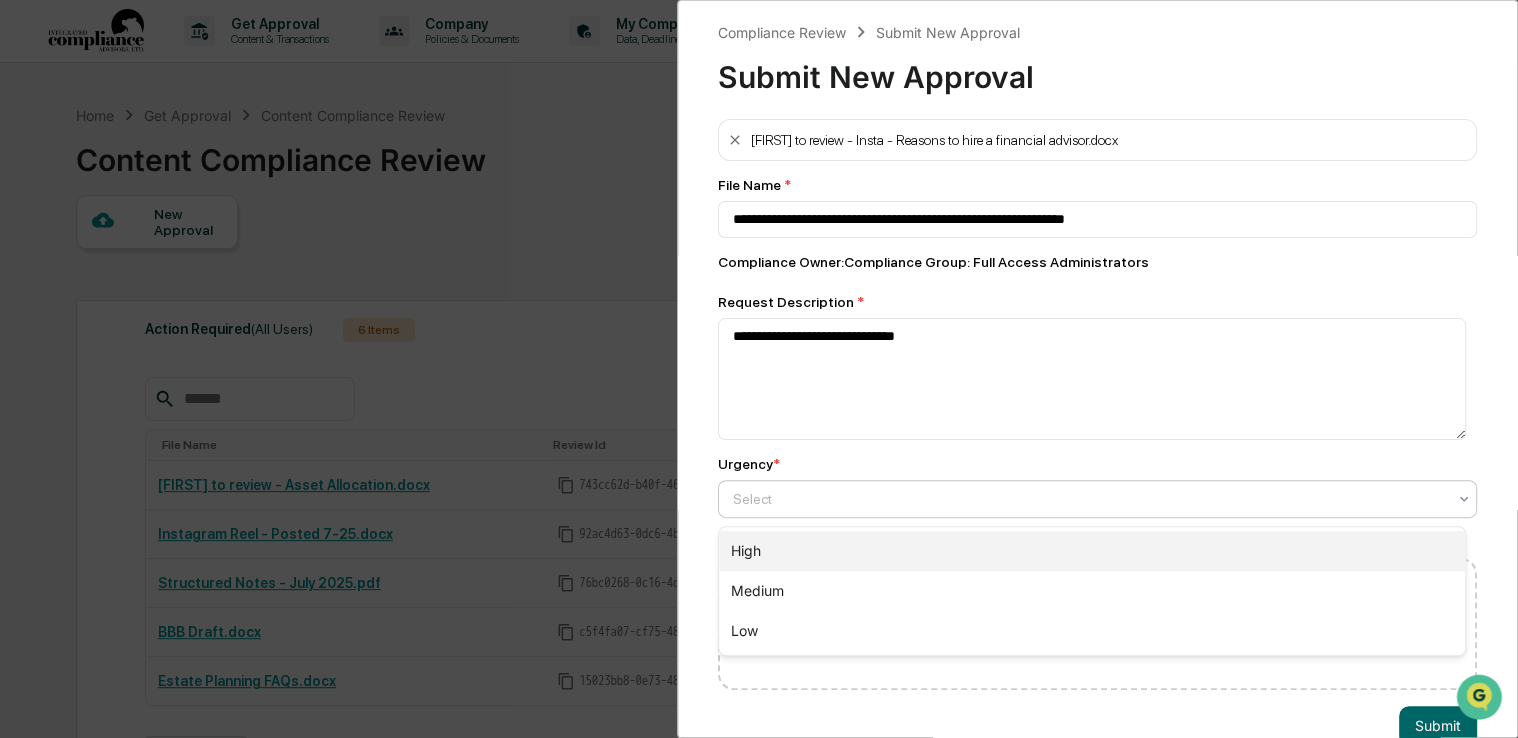 click on "High" at bounding box center (1092, 551) 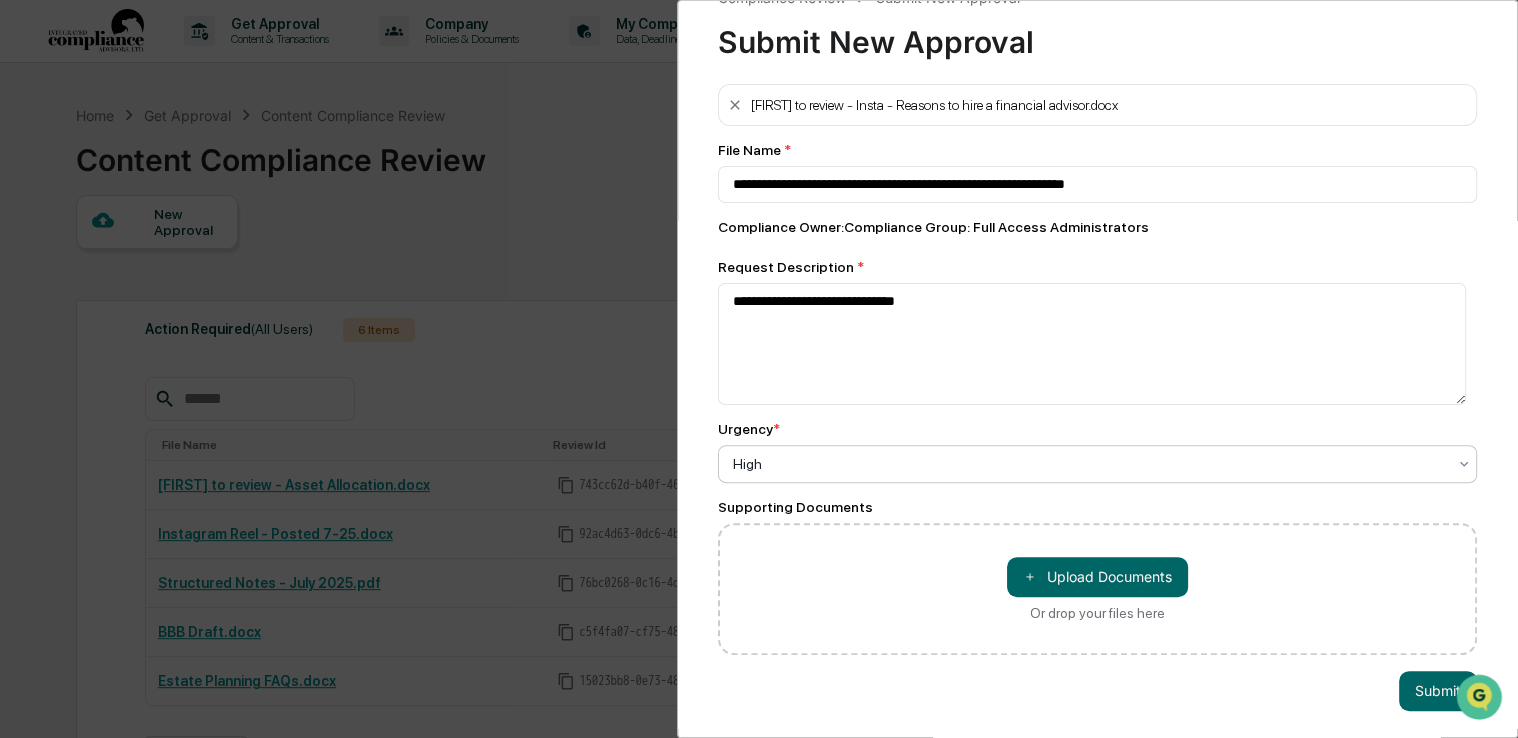 scroll, scrollTop: 53, scrollLeft: 0, axis: vertical 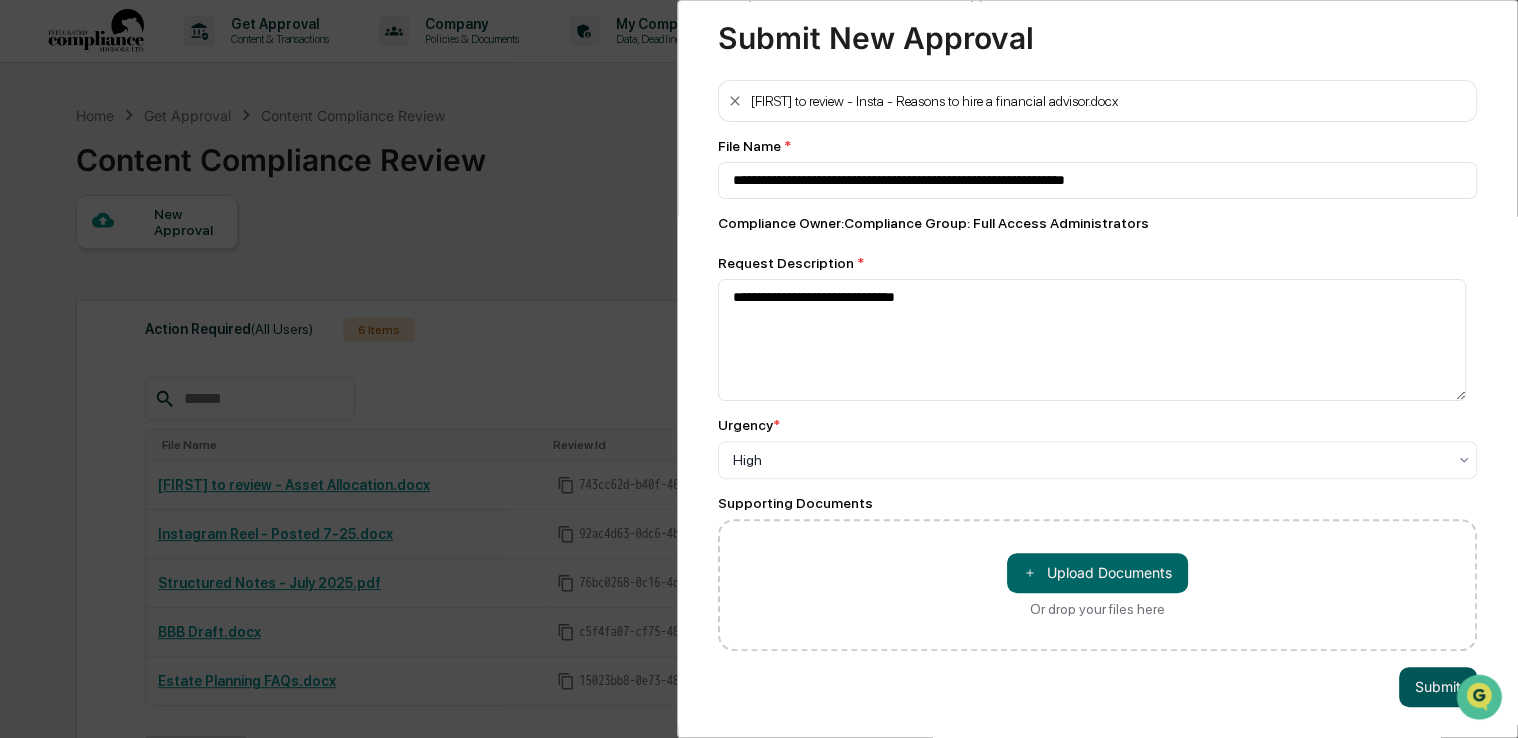click on "Submit" at bounding box center [1438, 687] 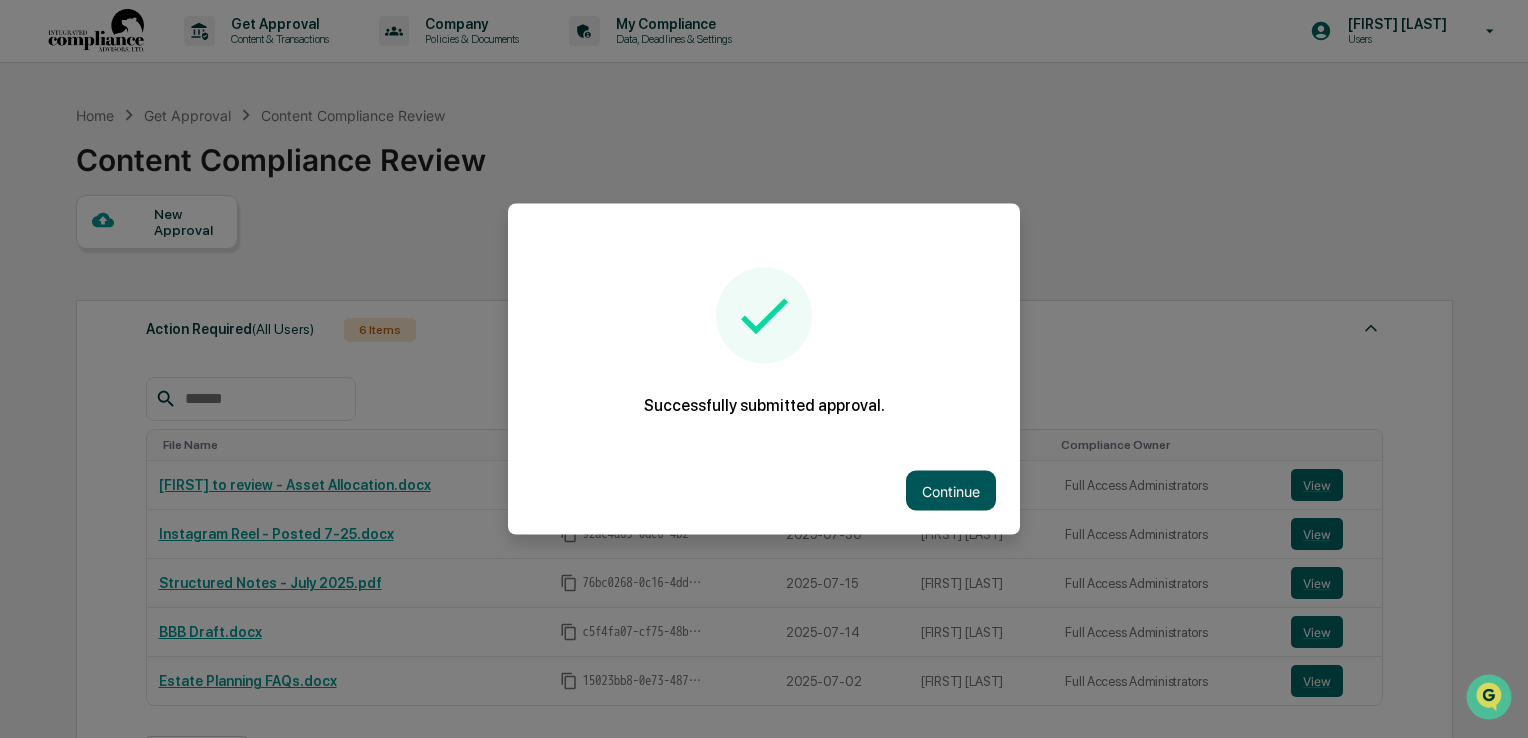 click on "Continue" at bounding box center [951, 491] 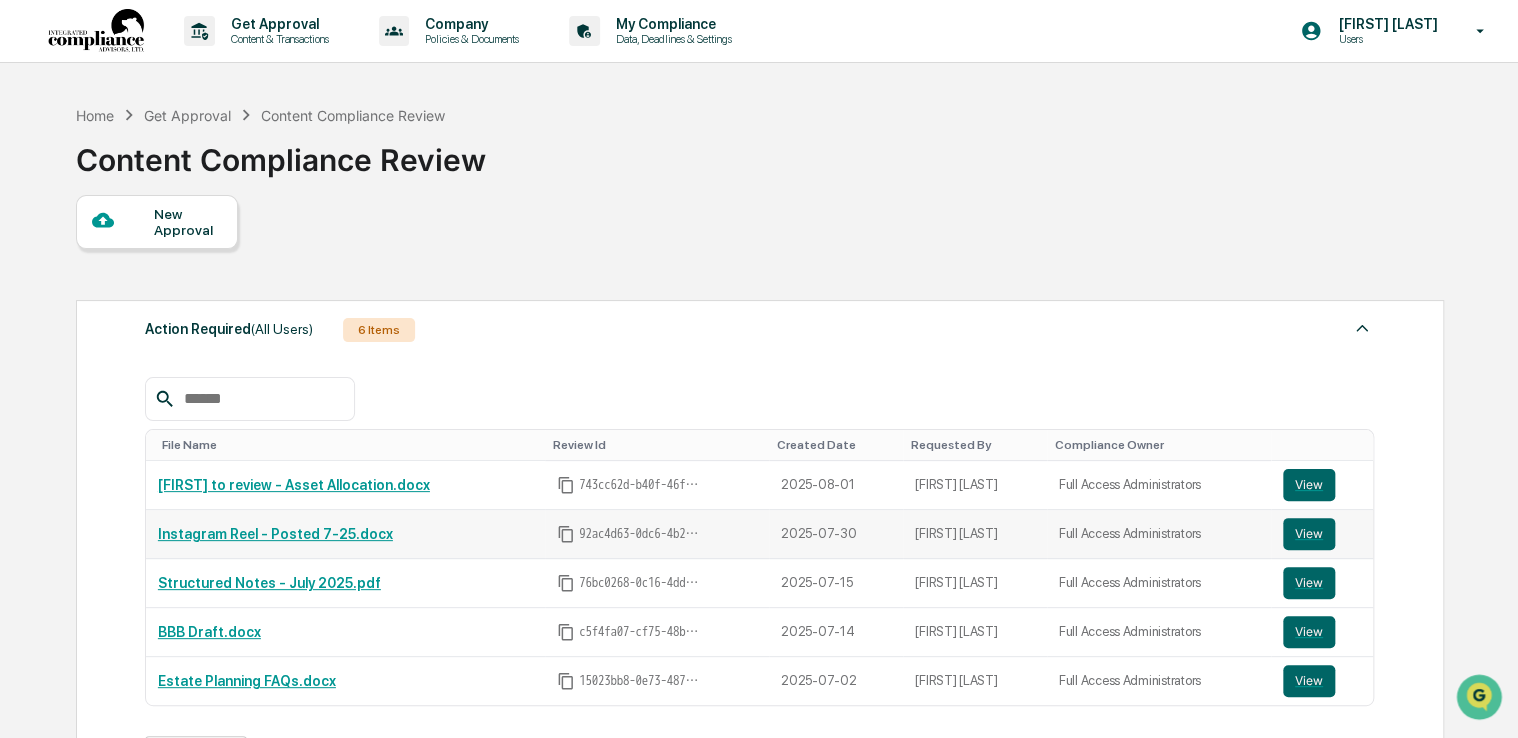 scroll, scrollTop: 200, scrollLeft: 0, axis: vertical 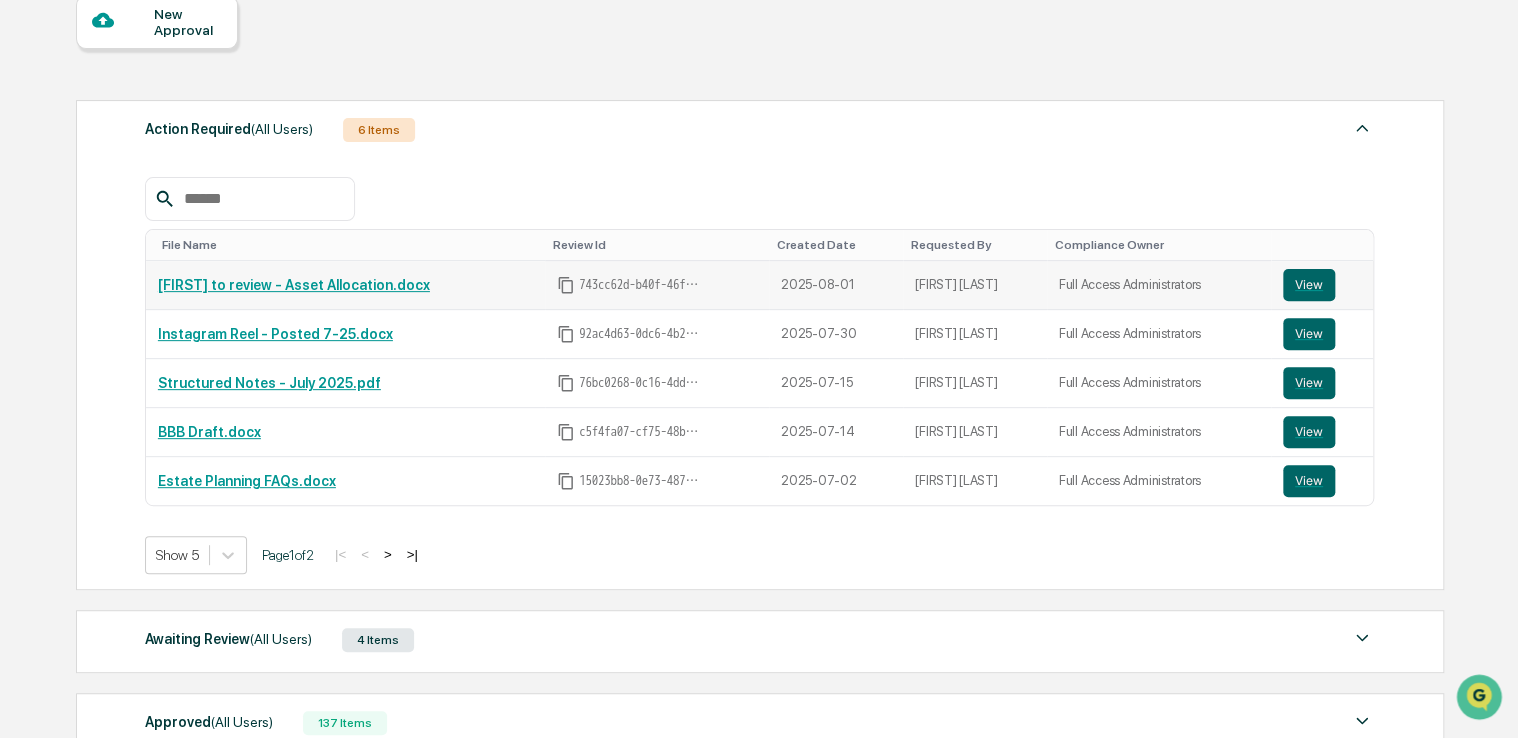 click on "[NAME] to review - Asset Allocation.docx" at bounding box center (294, 285) 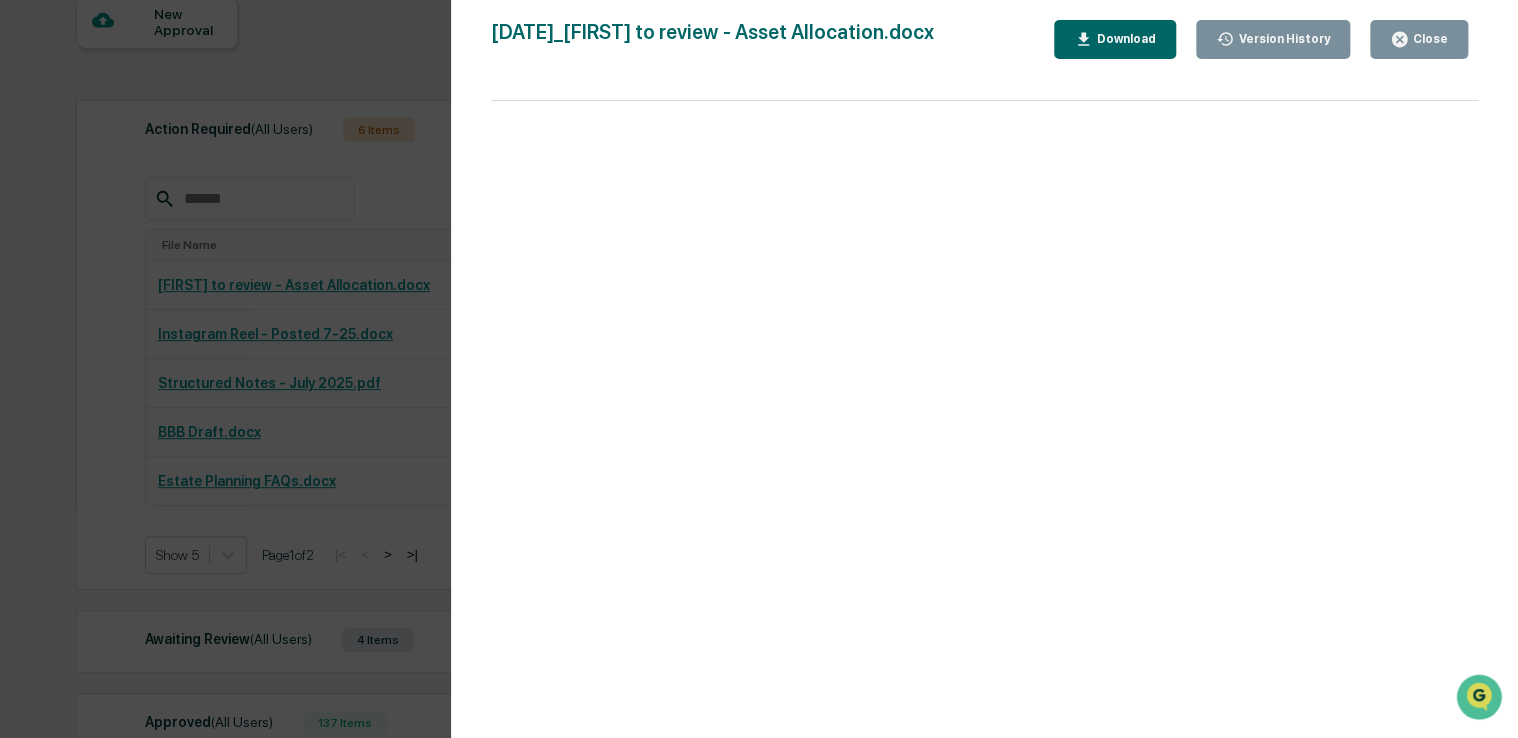 click on "Close" at bounding box center (1428, 39) 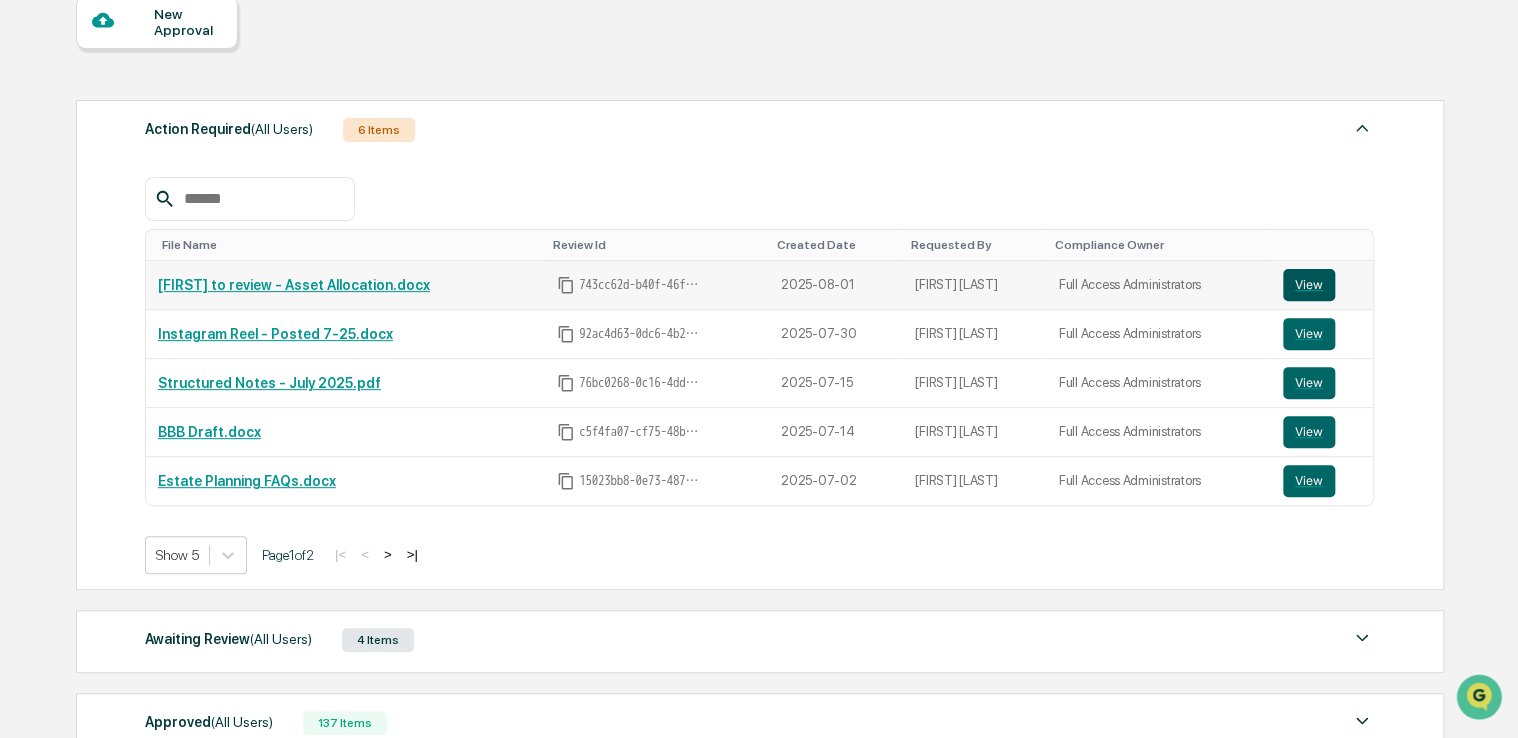 click on "View" at bounding box center (1309, 285) 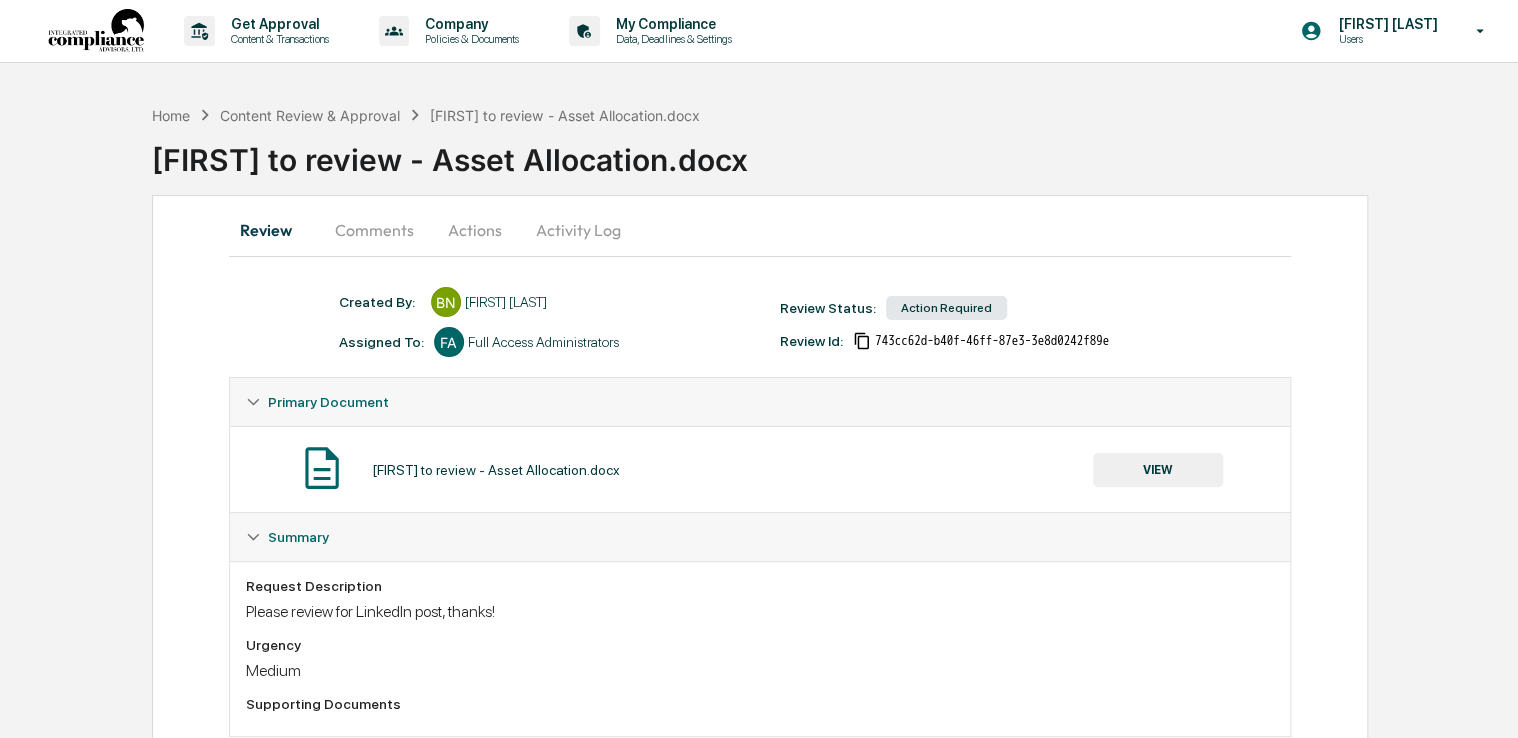 scroll, scrollTop: 0, scrollLeft: 0, axis: both 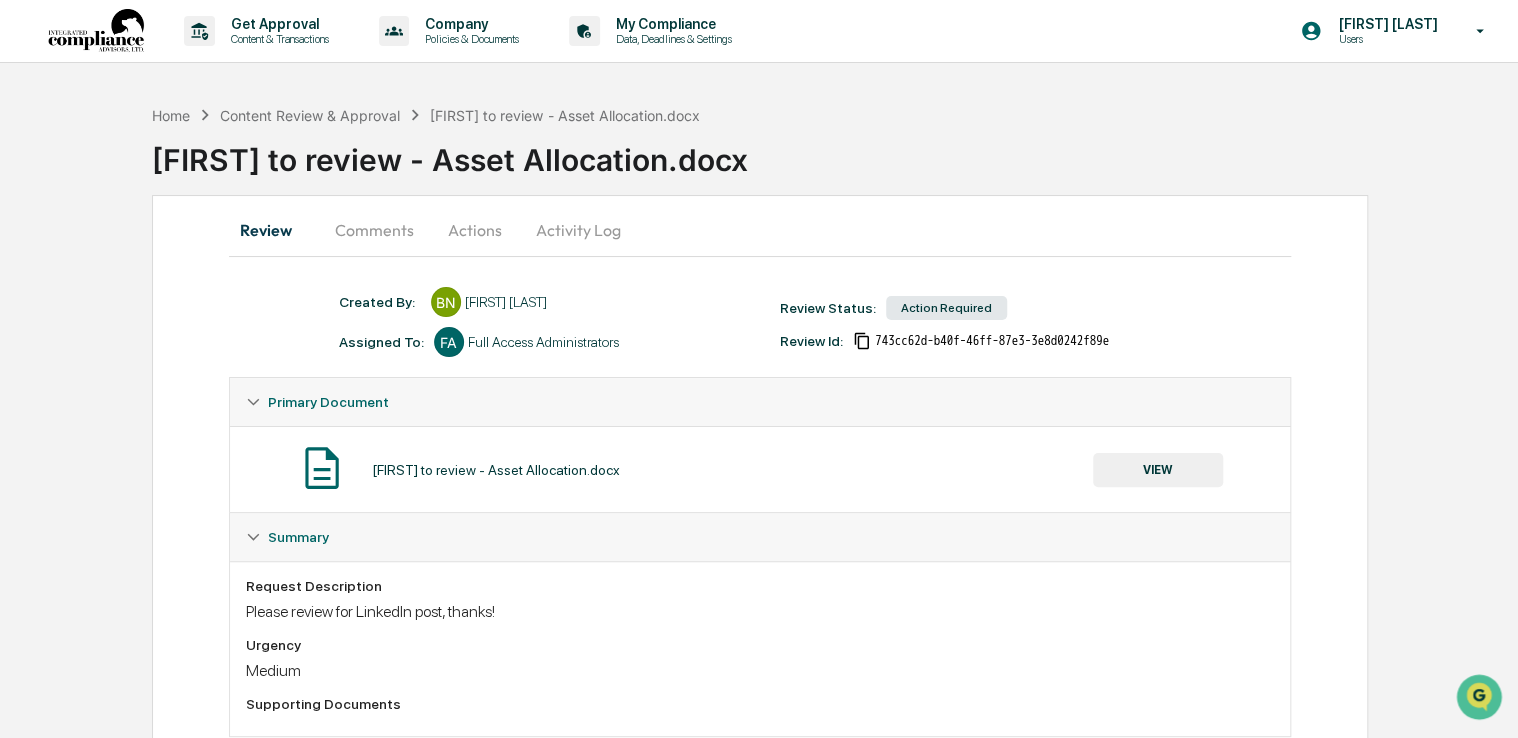 click on "Comments" at bounding box center (374, 230) 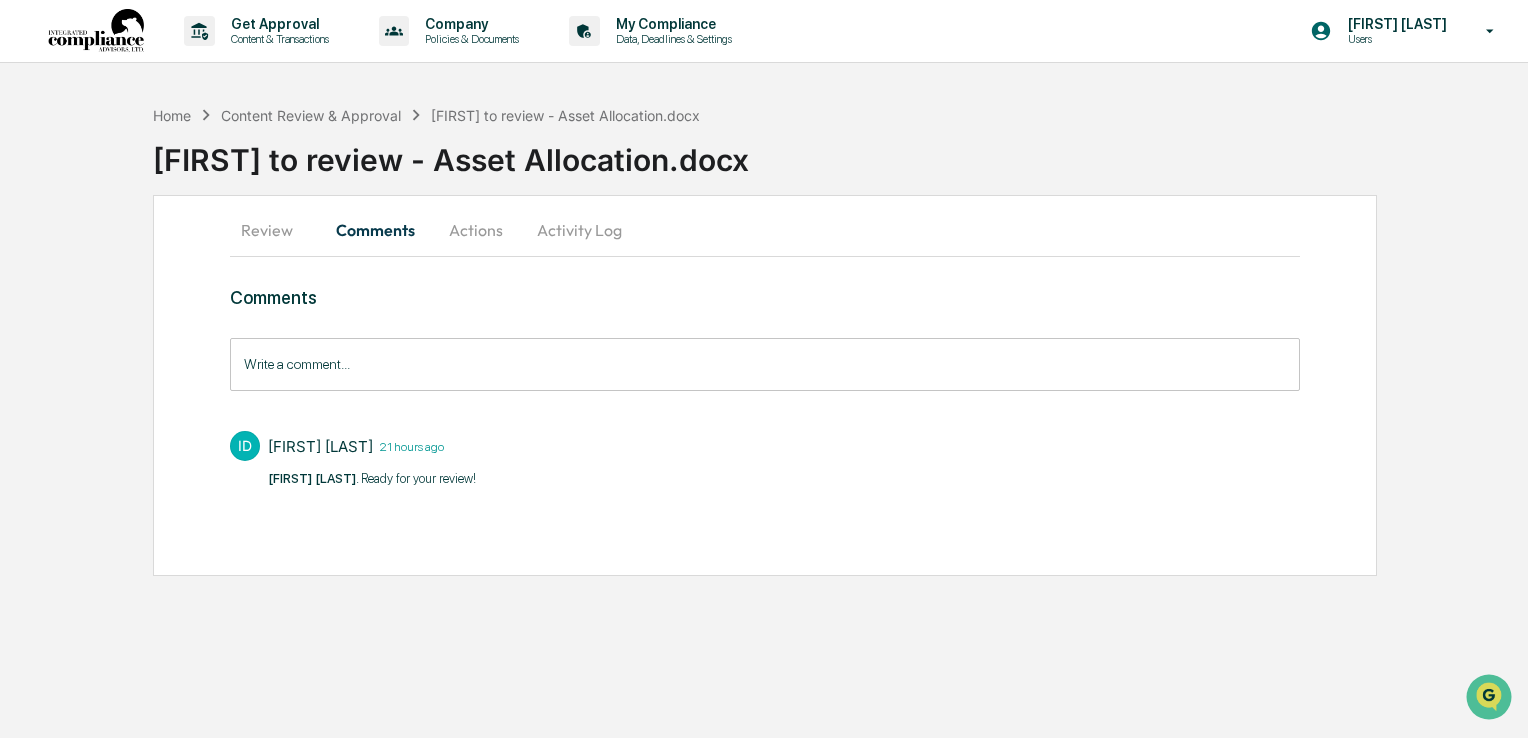 click on "Actions" at bounding box center [476, 230] 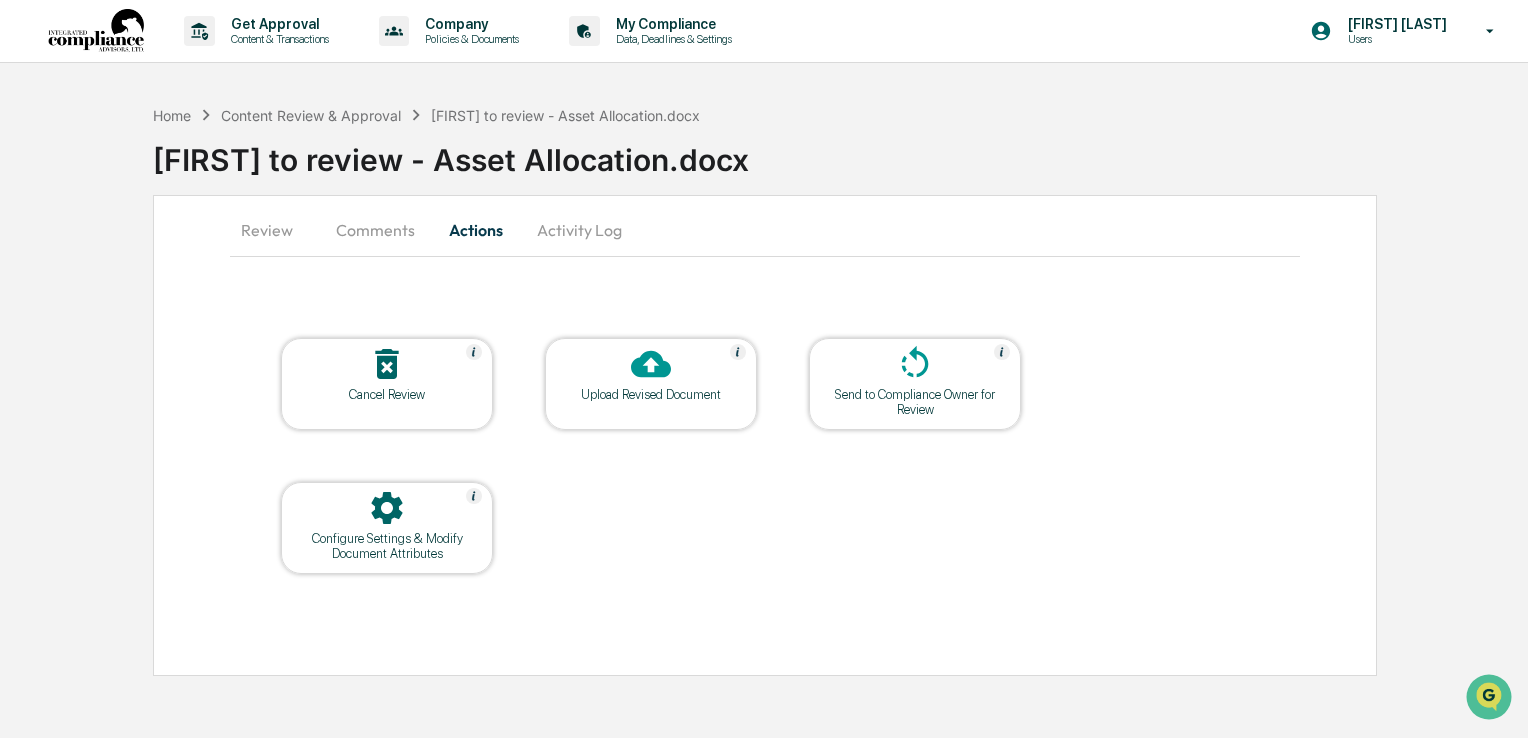 click on "Review" at bounding box center [275, 230] 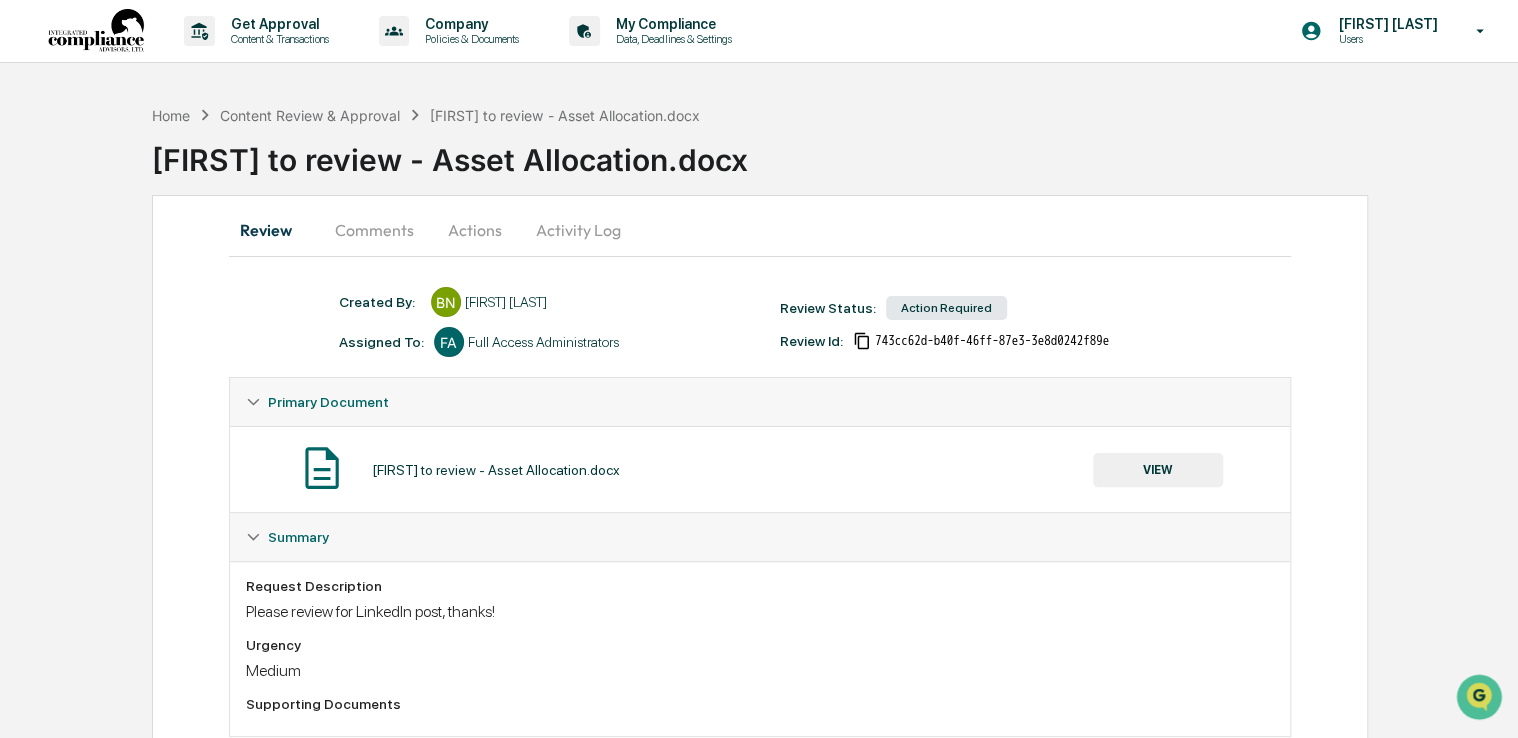 click on "VIEW" at bounding box center [1158, 470] 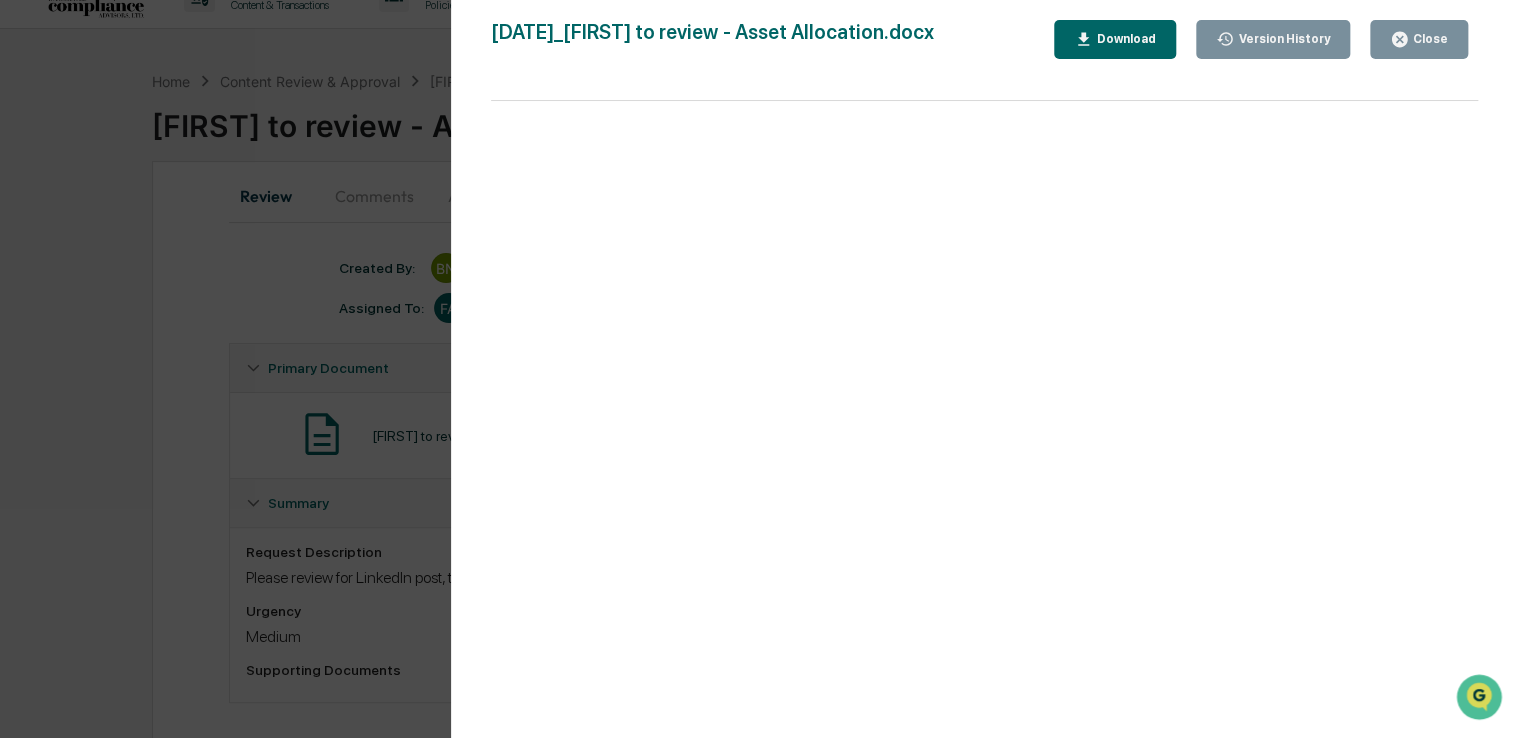 scroll, scrollTop: 51, scrollLeft: 0, axis: vertical 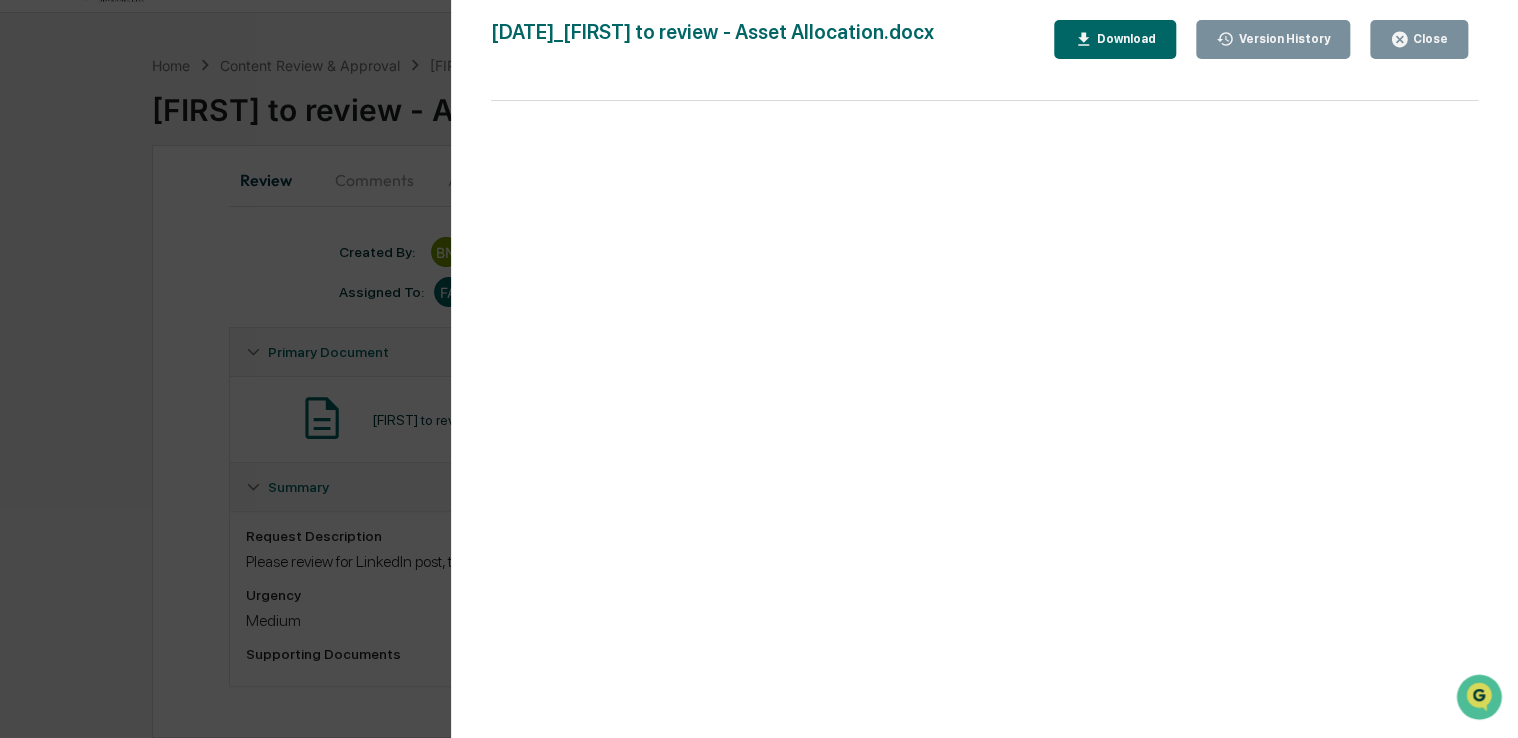 click on "Close" at bounding box center (1419, 39) 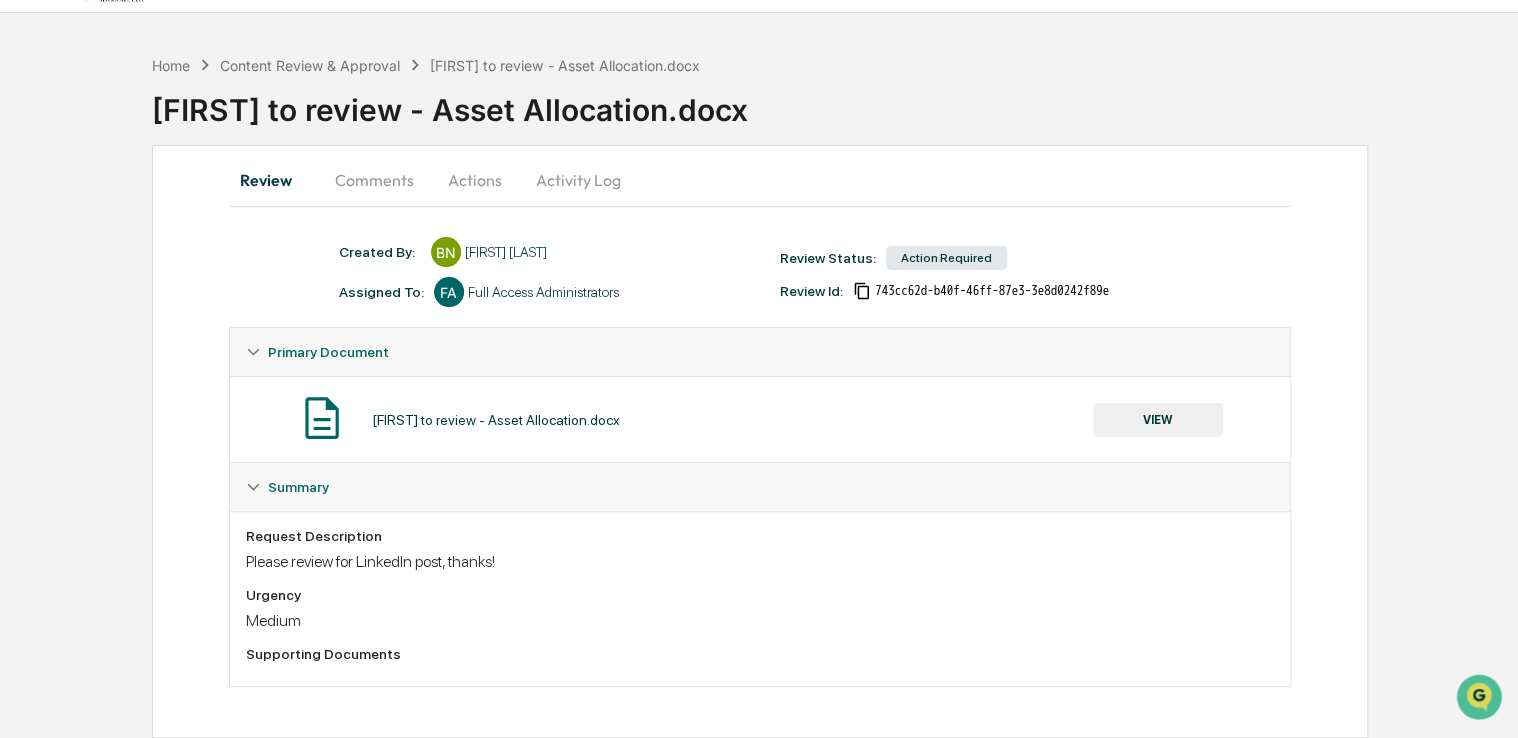 click on "Activity Log" at bounding box center [578, 180] 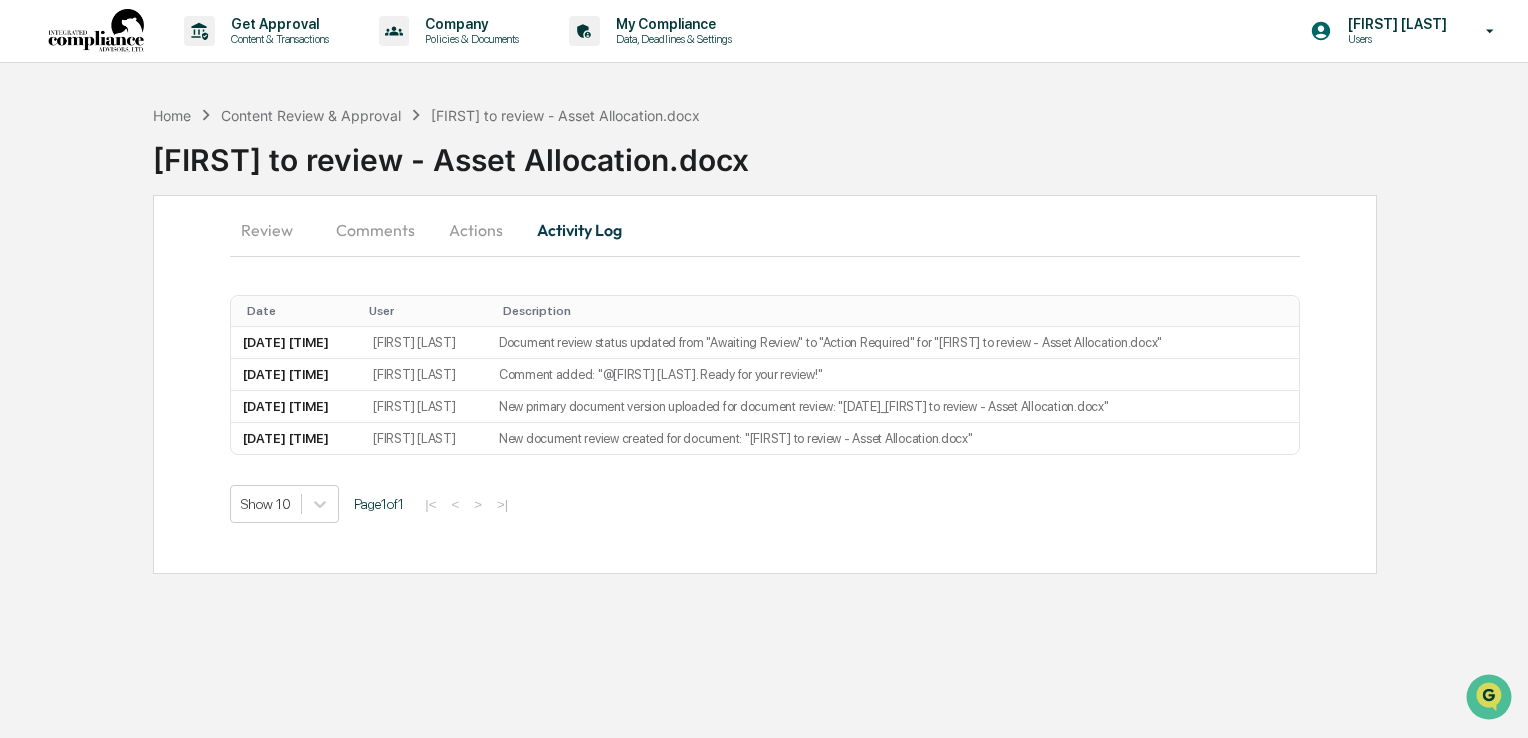 click on "Home Content Review & Approval Brian to review - Asset Allocation.docx Brian to review - Asset Allocation.docx" at bounding box center [840, 145] 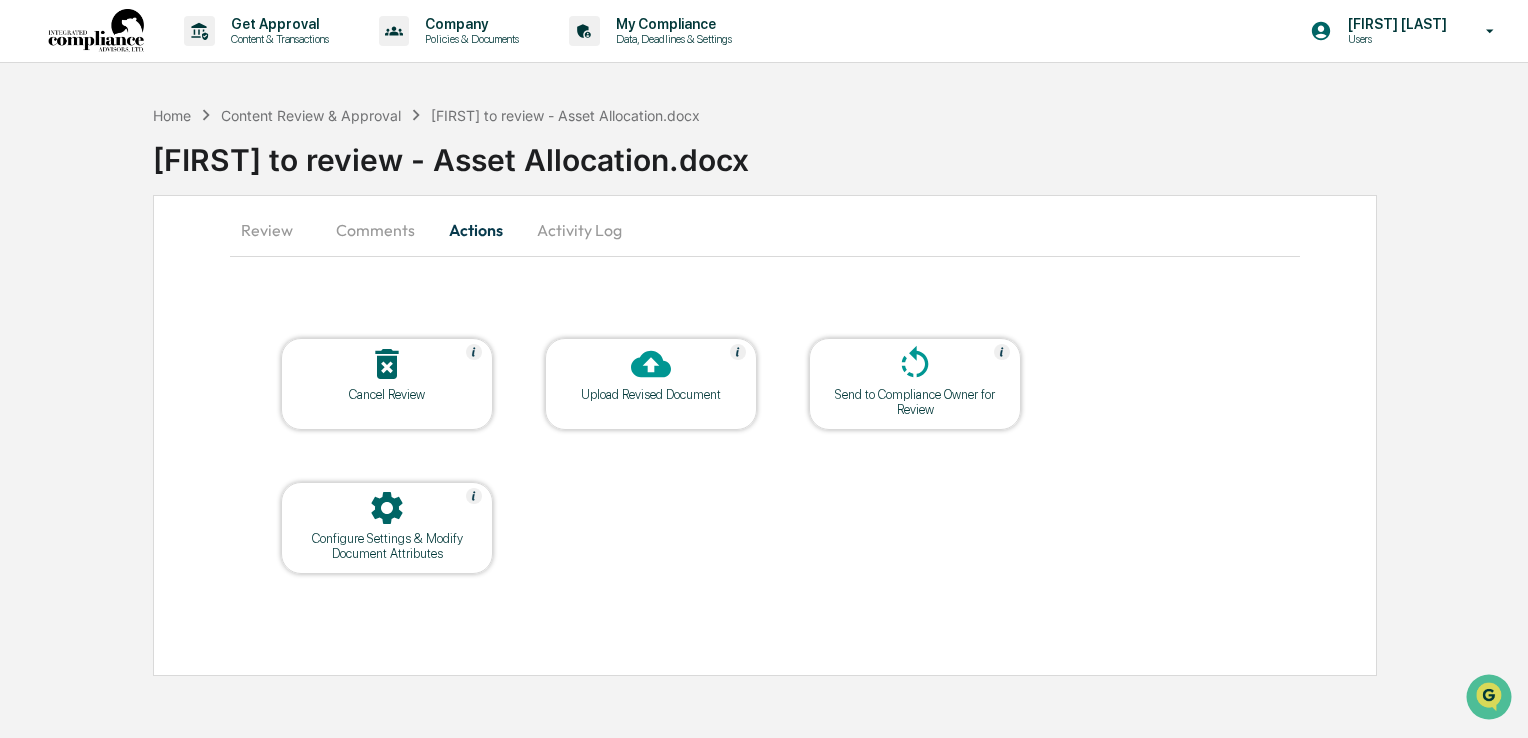 click at bounding box center [651, 365] 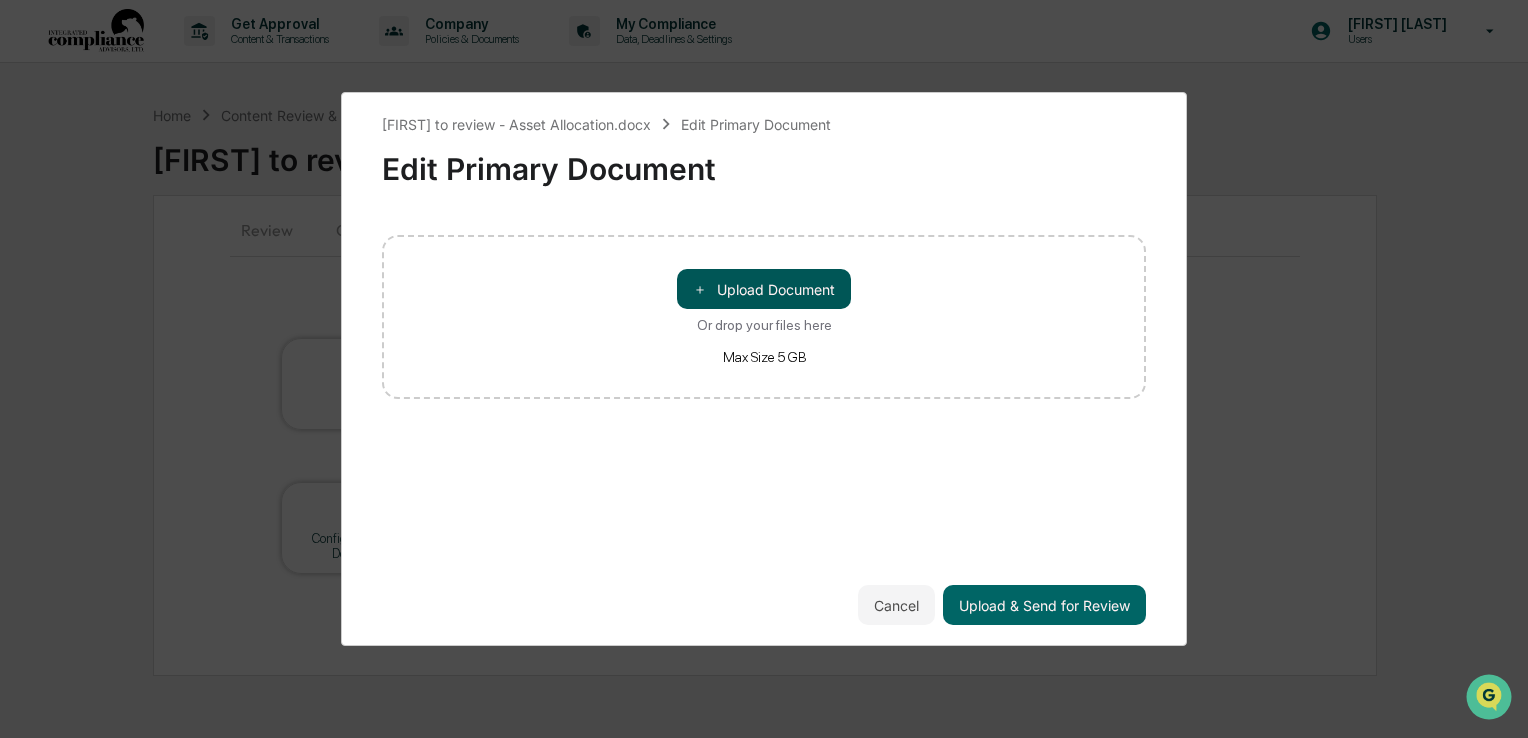 click on "＋ Upload Document" at bounding box center (764, 289) 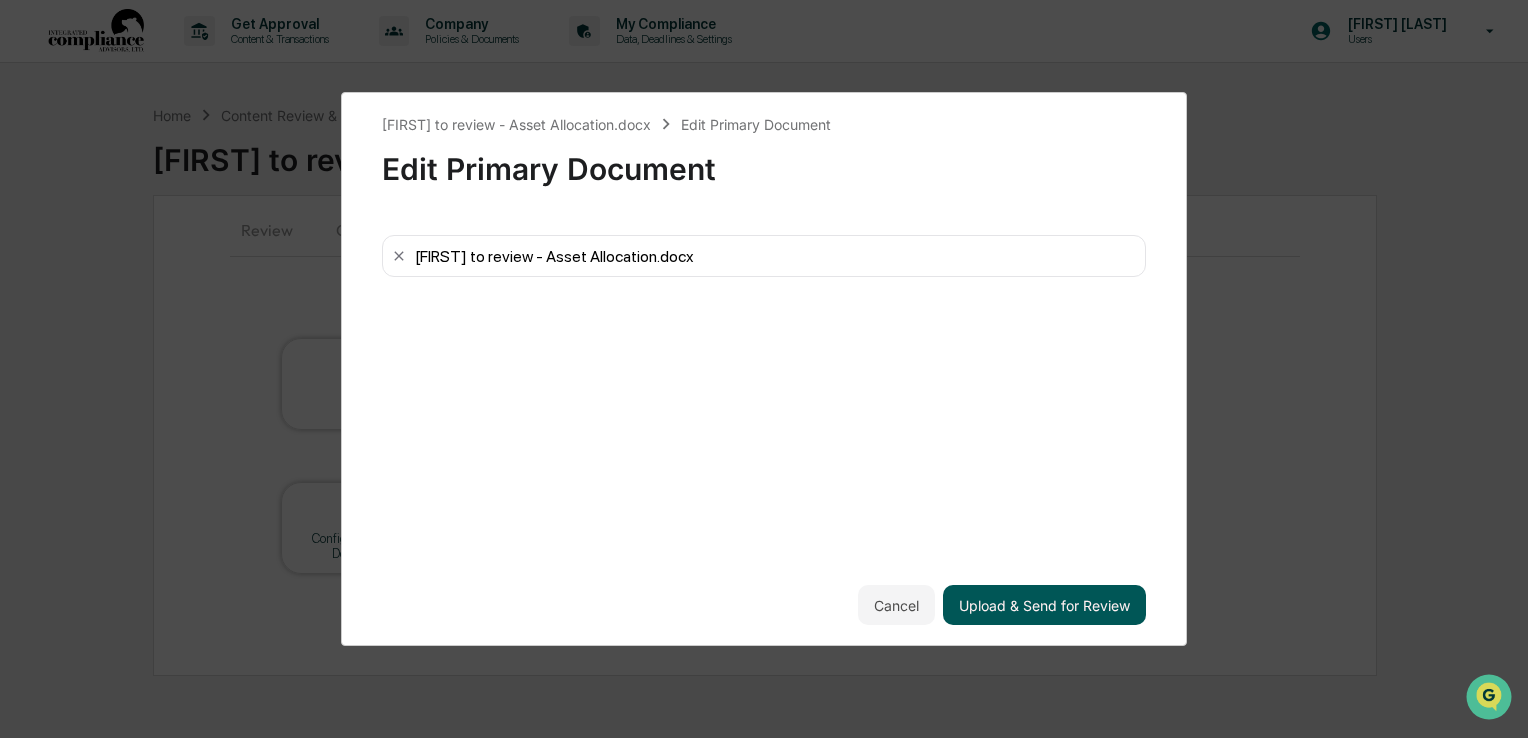 click on "Upload & Send for Review" at bounding box center [1044, 605] 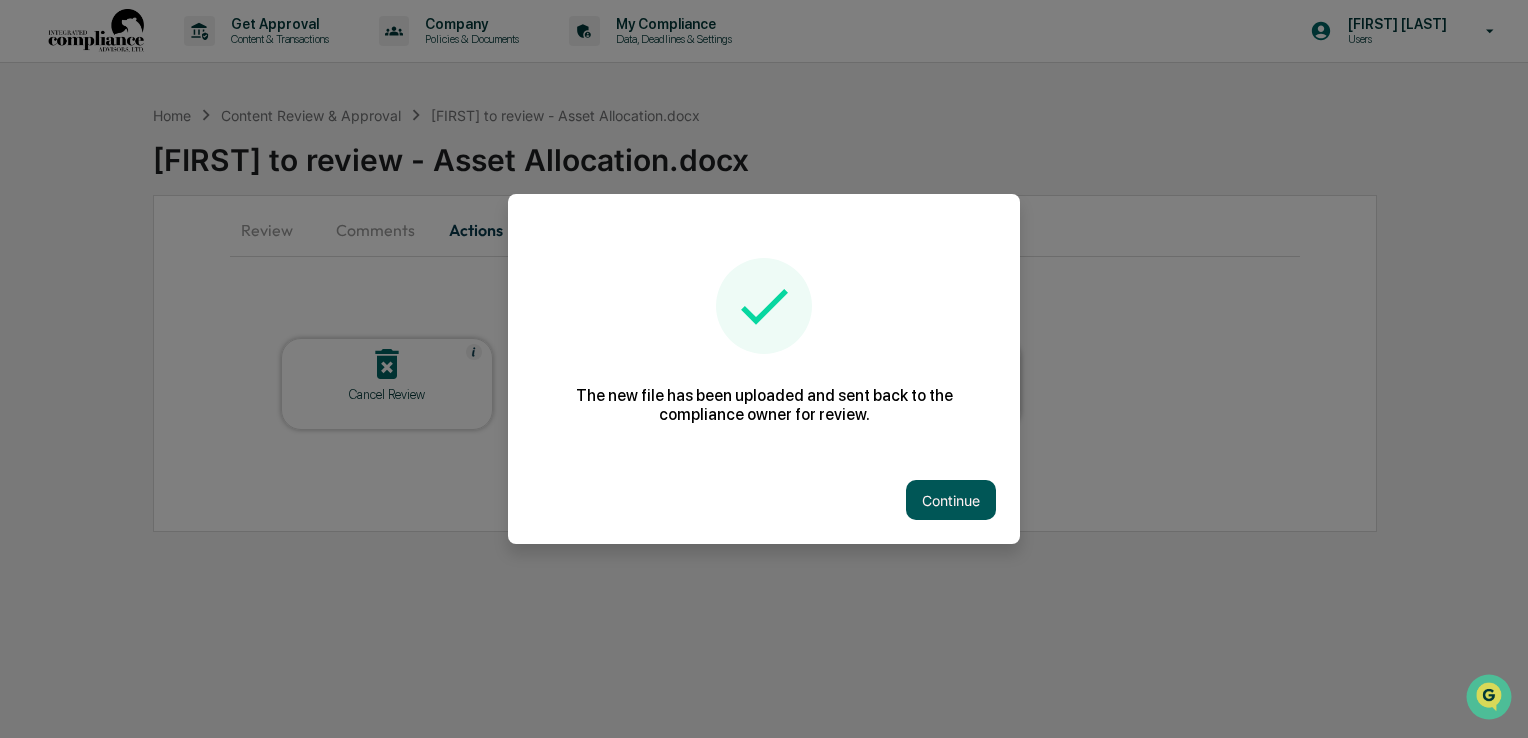 click on "Continue" at bounding box center (951, 500) 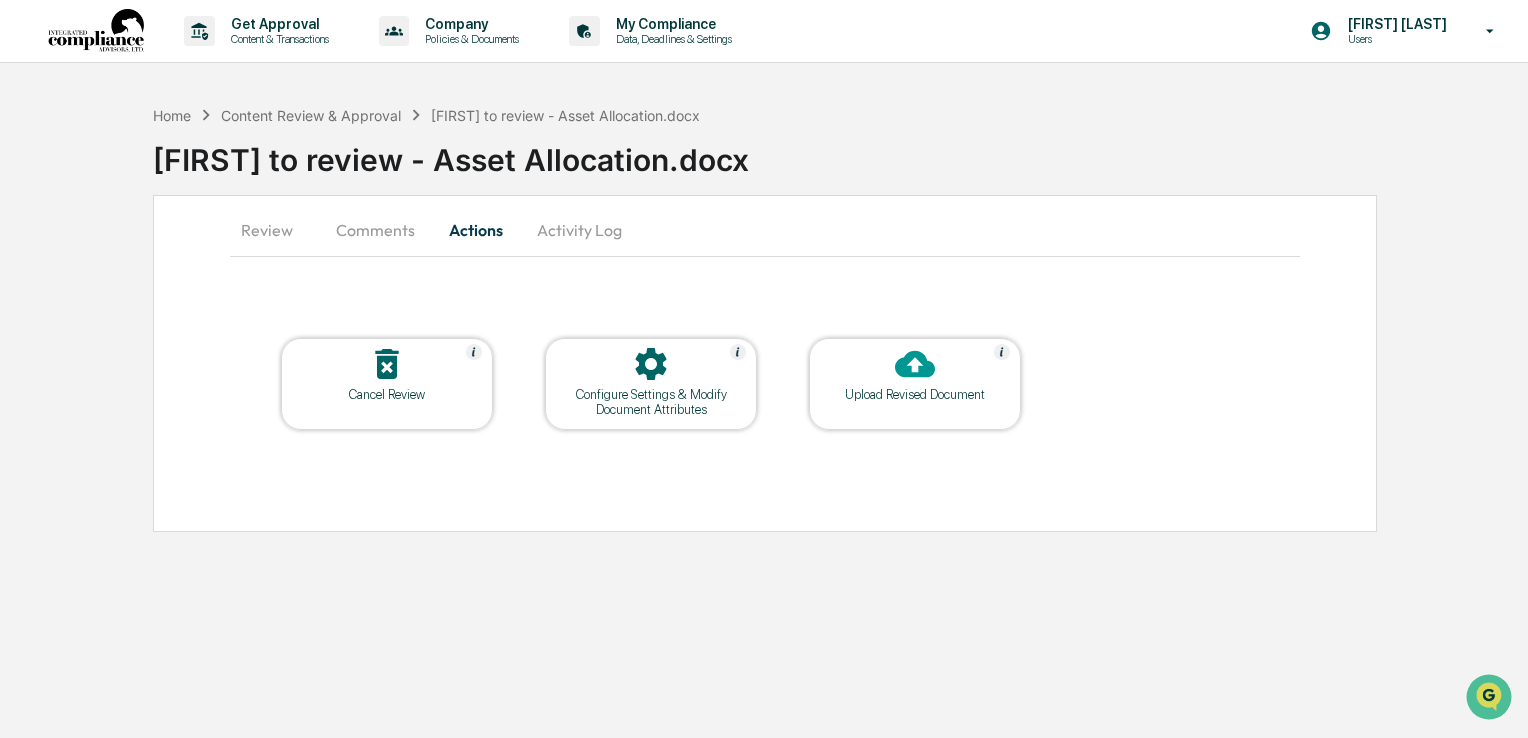 click on "Comments" at bounding box center [375, 230] 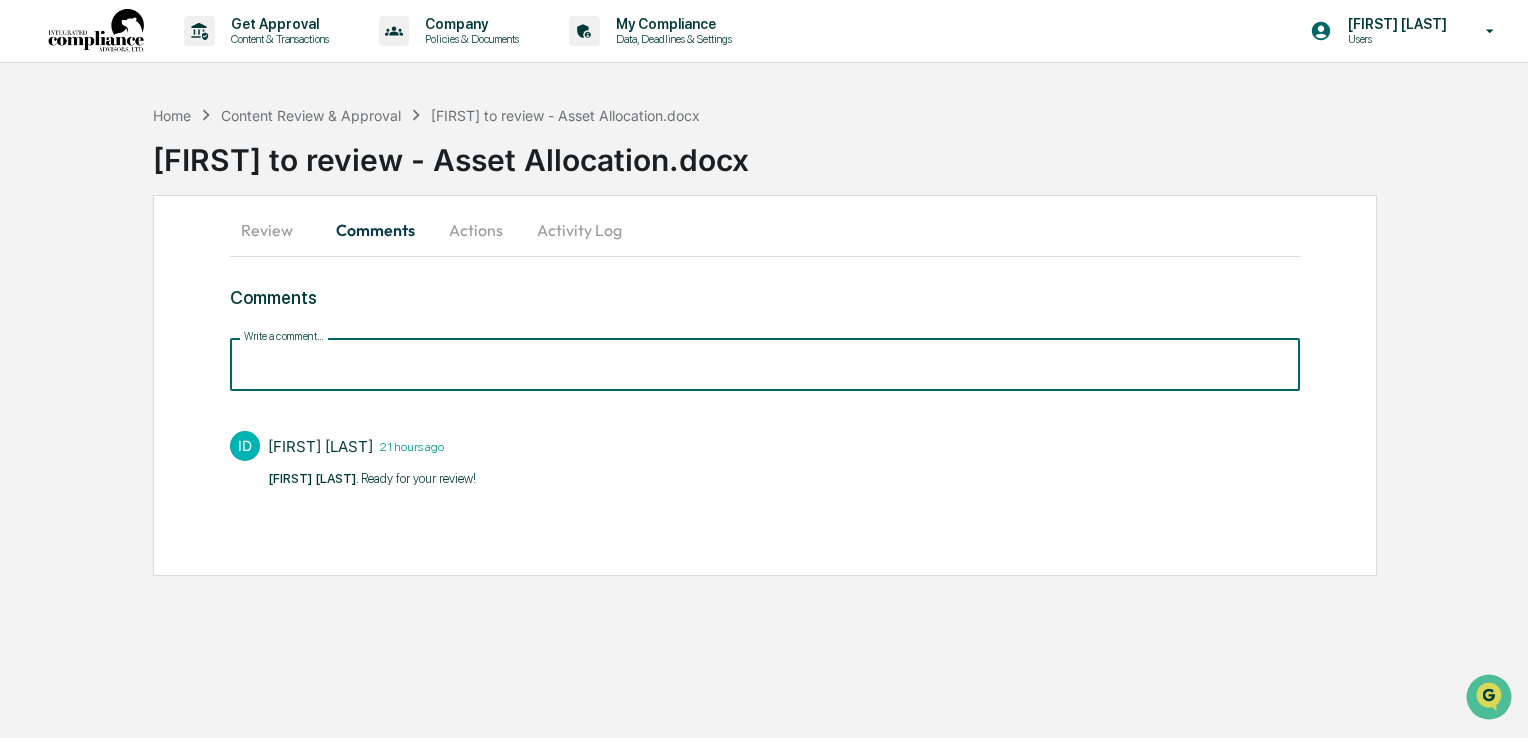 click on "Write a comment..." at bounding box center [765, 364] 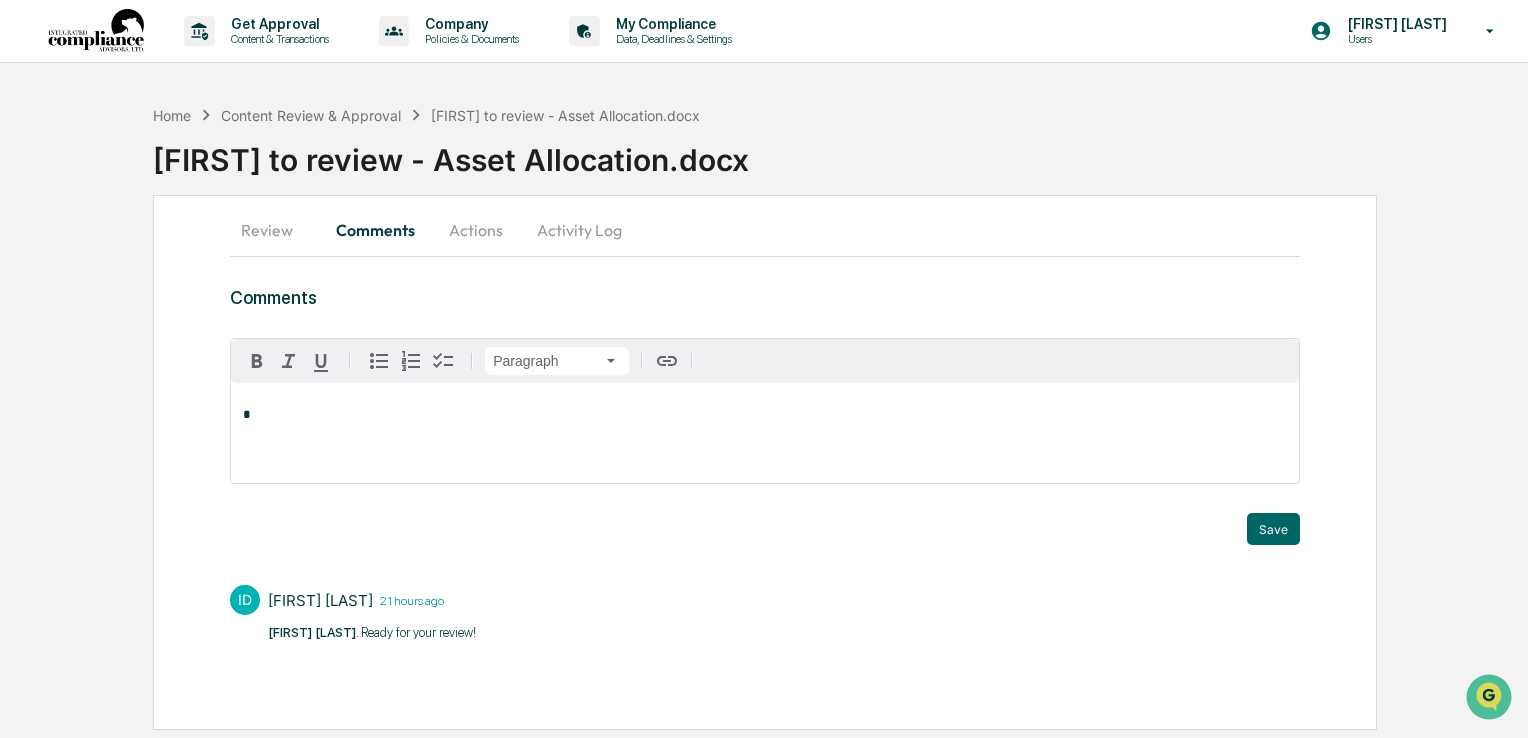 type 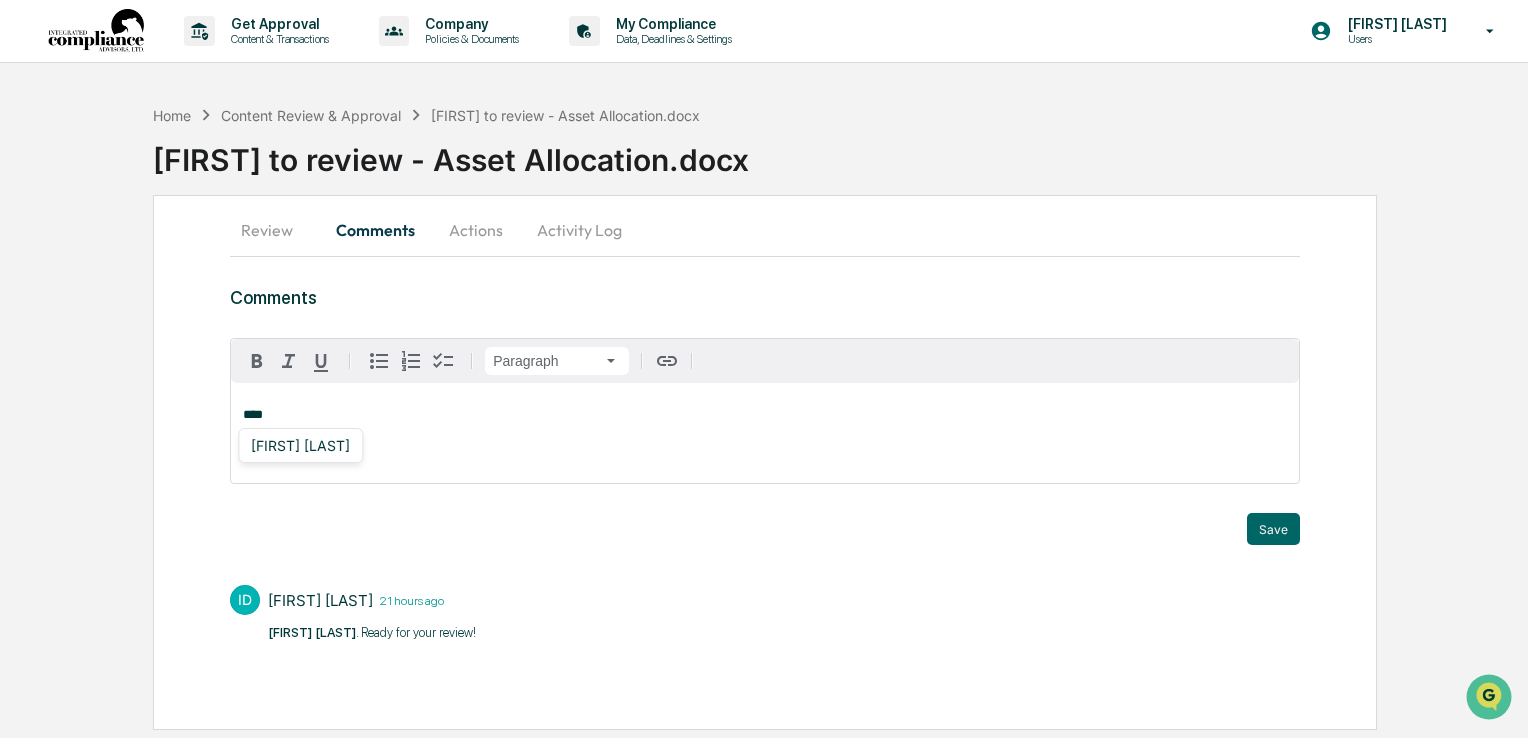 click on "[NAME]" at bounding box center (300, 445) 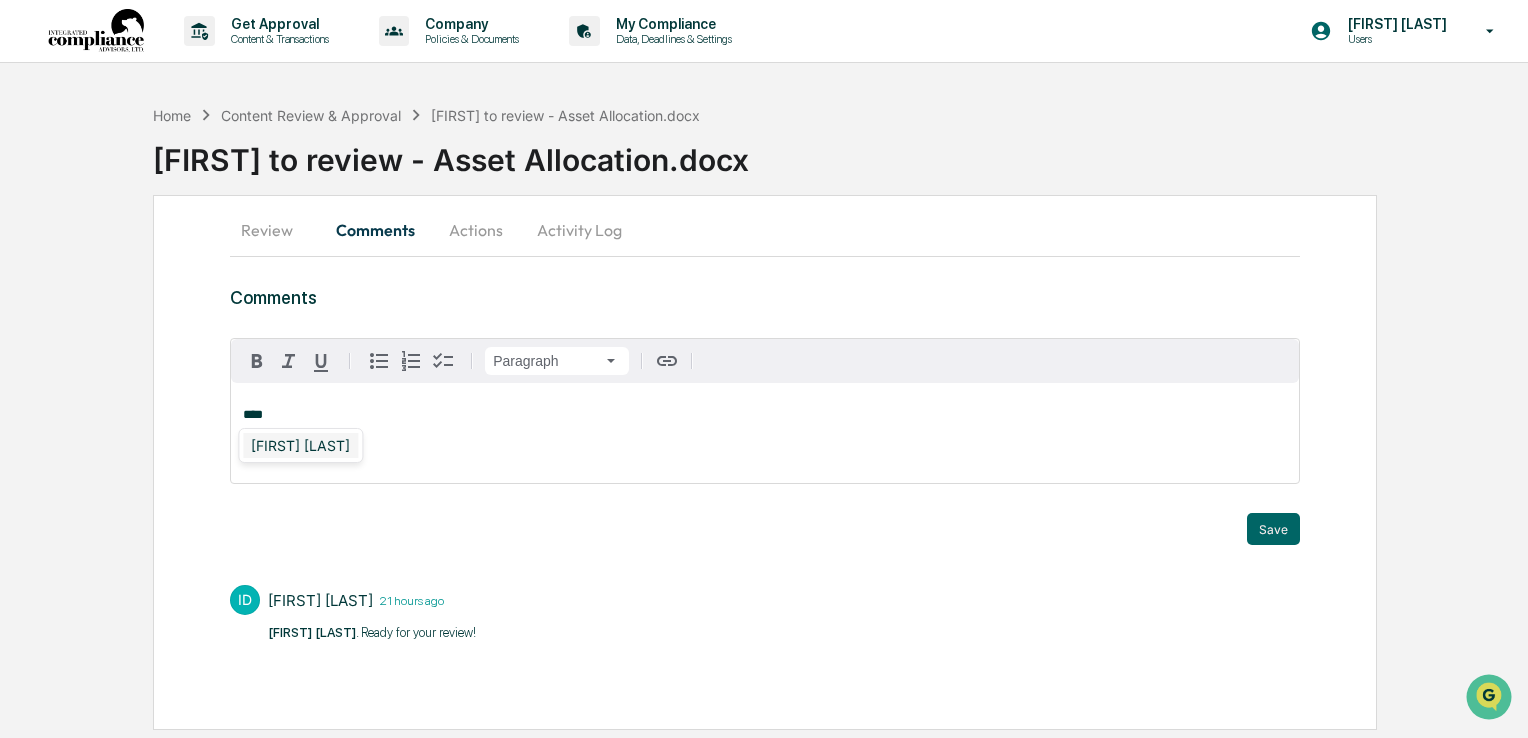 click on "[NAME]" at bounding box center [300, 445] 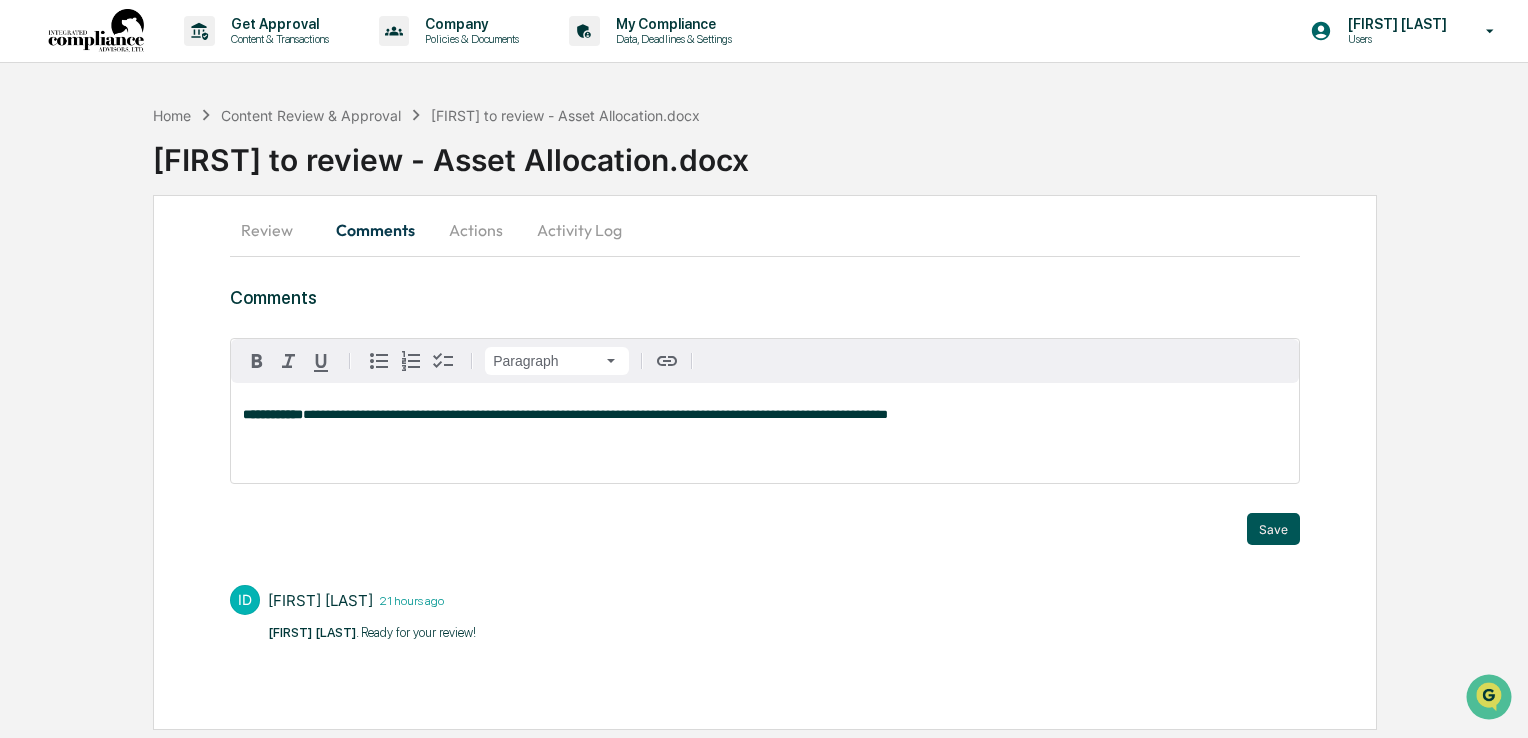 click on "Save" at bounding box center (1273, 529) 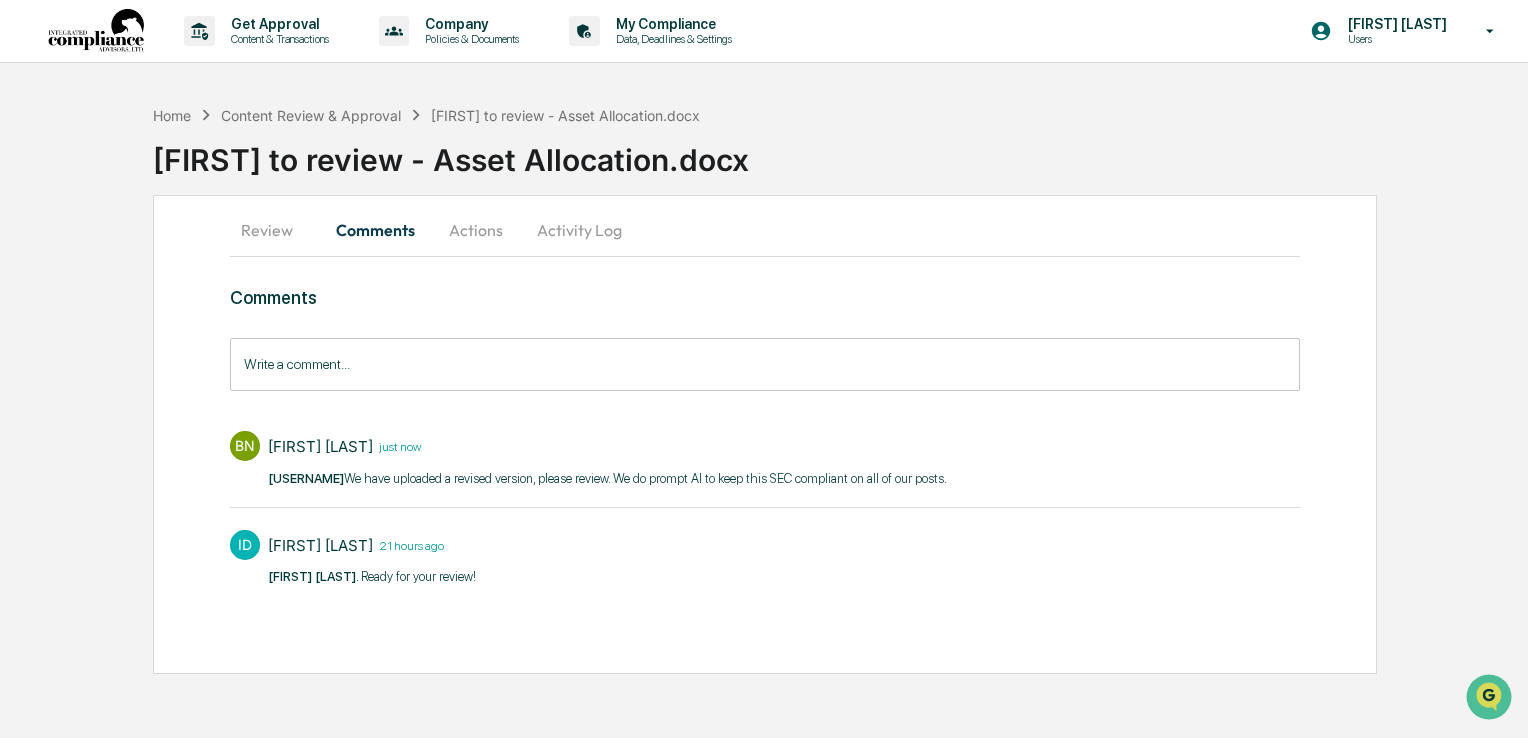click on "Home Content Review & Approval Brian to review - Asset Allocation.docx" at bounding box center [427, 115] 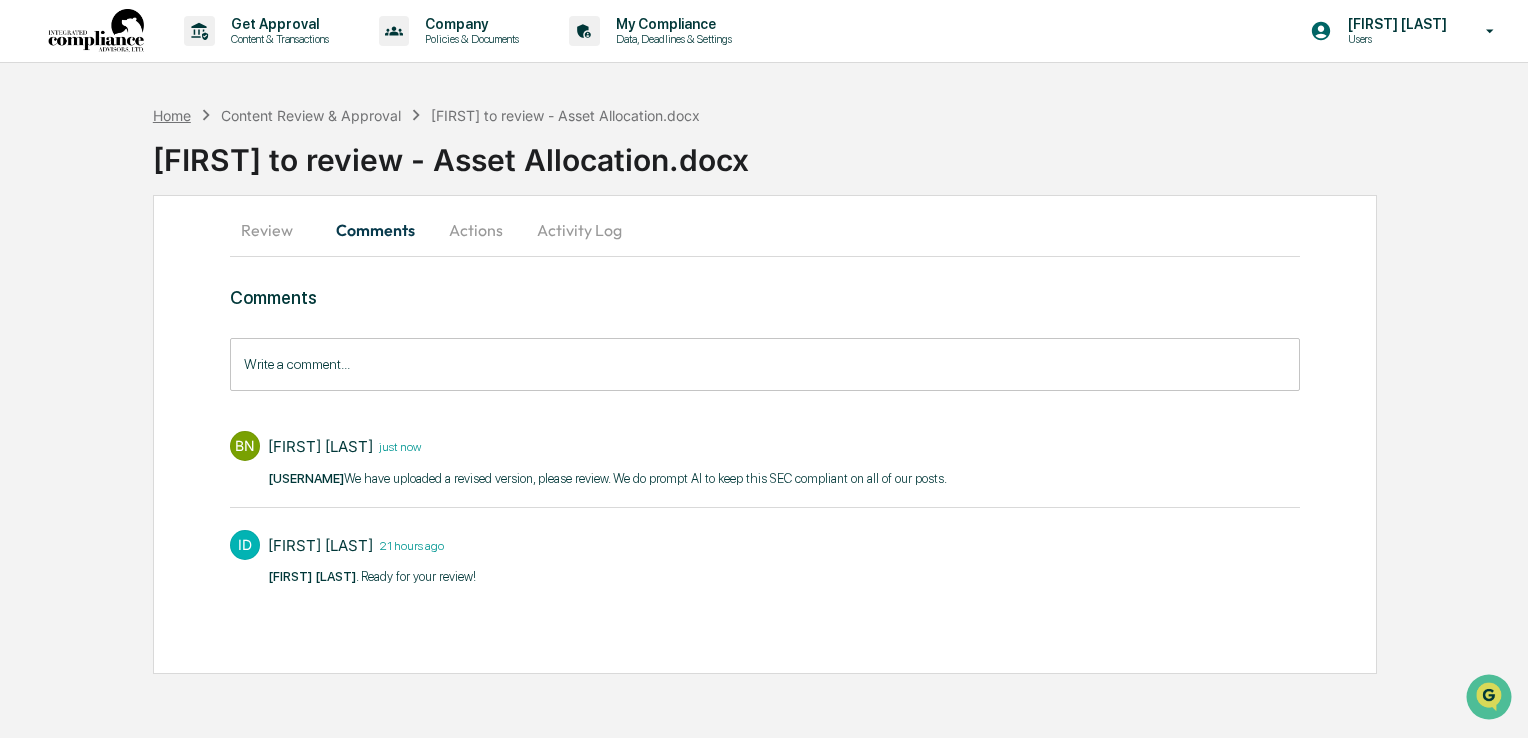 click on "Home" at bounding box center [172, 115] 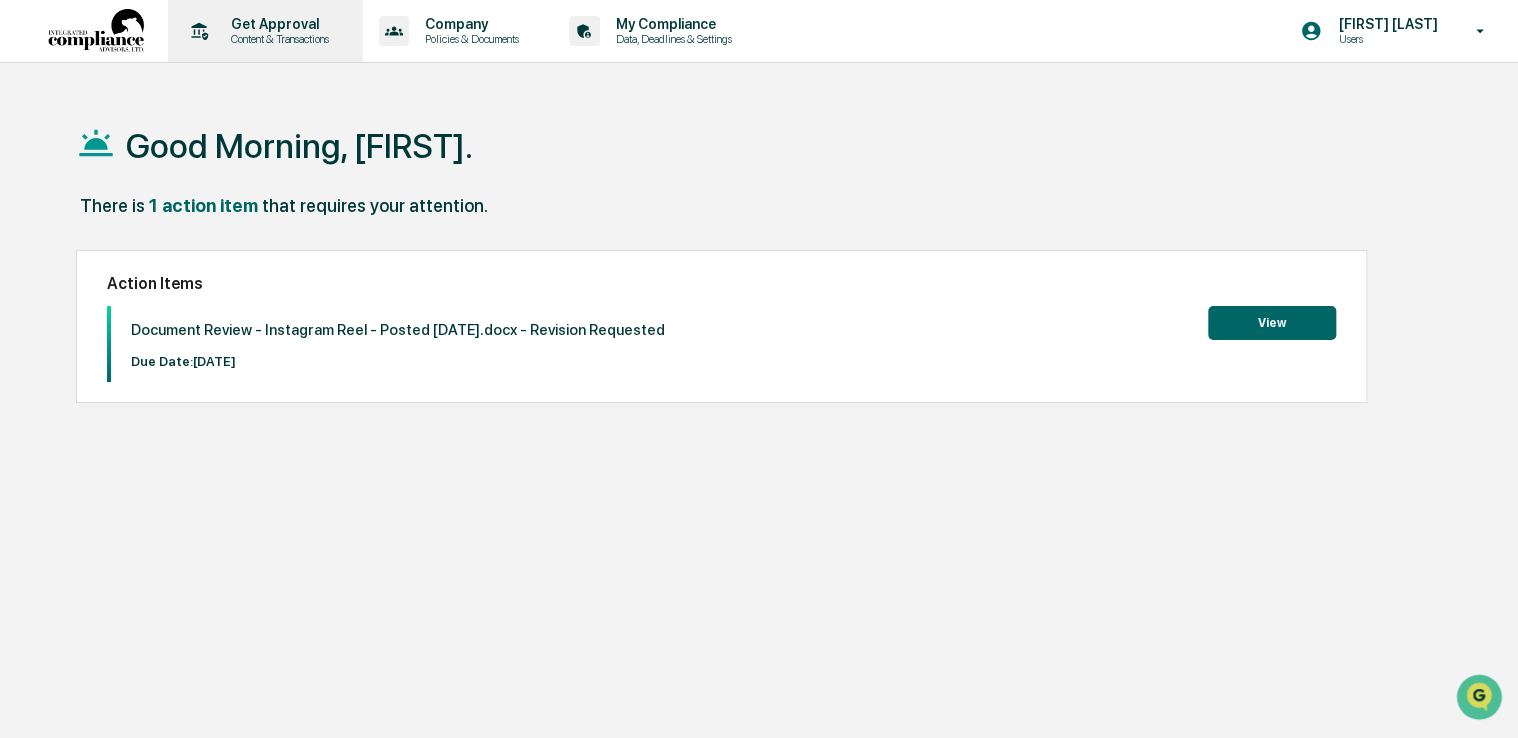 click on "Get Approval" at bounding box center (277, 24) 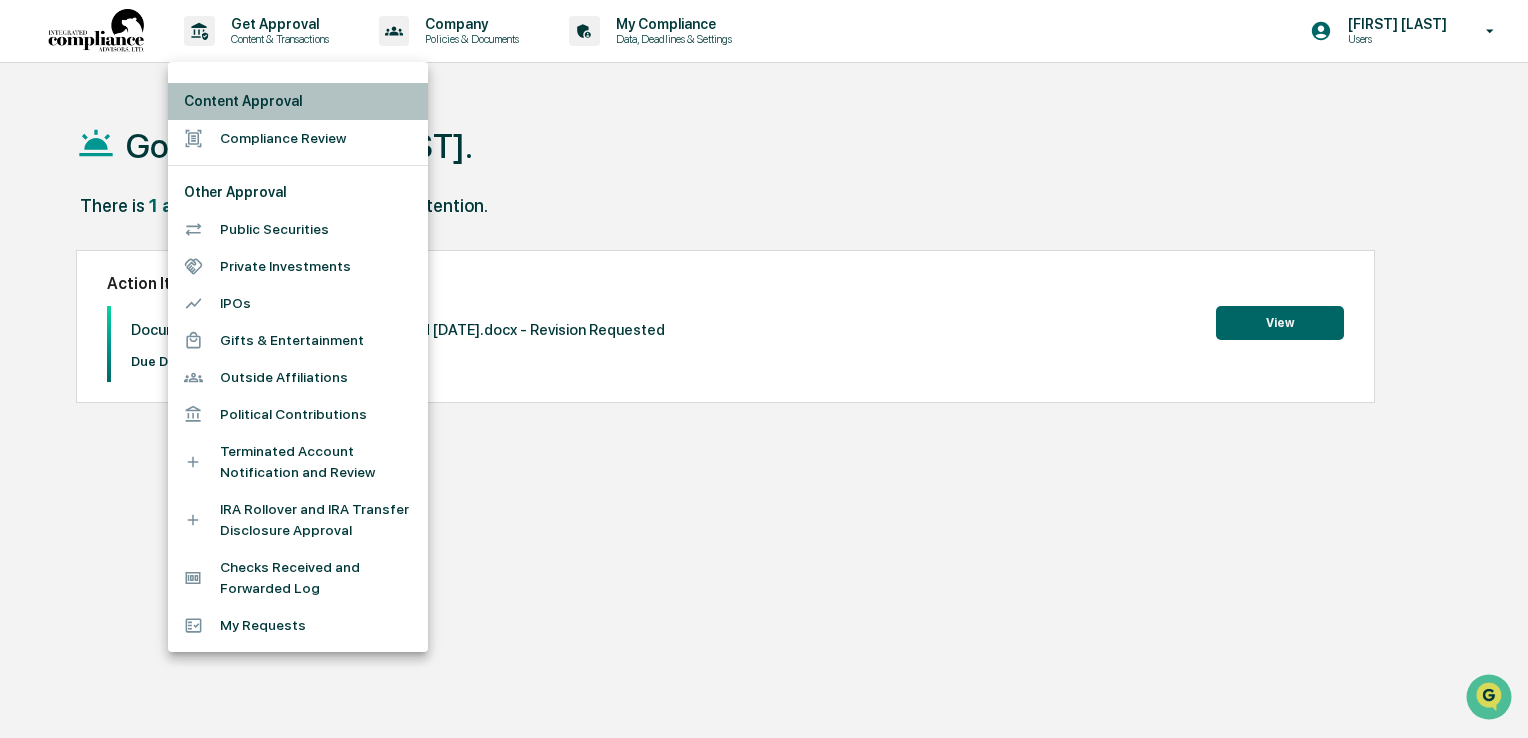 drag, startPoint x: 225, startPoint y: 109, endPoint x: 230, endPoint y: 122, distance: 13.928389 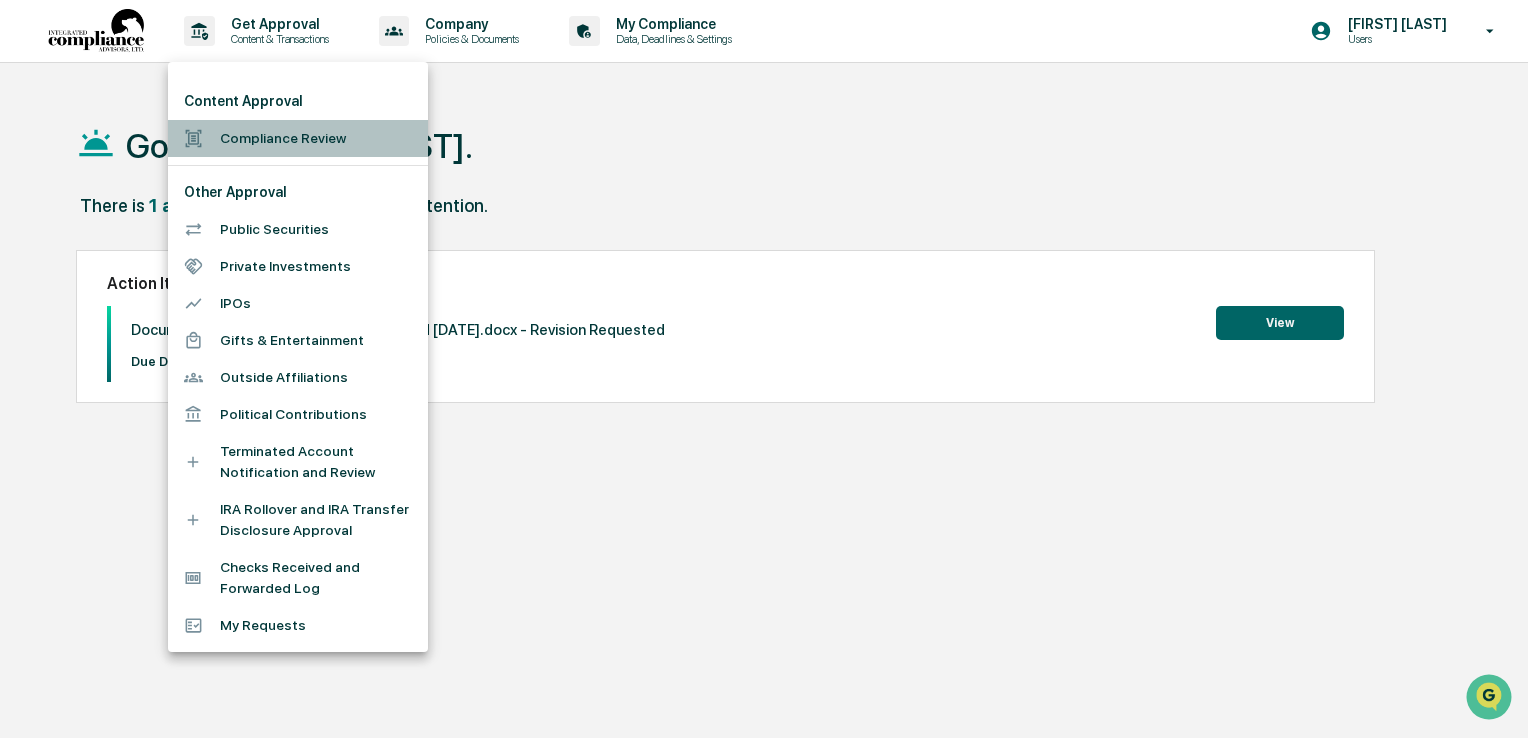click on "Compliance Review" at bounding box center [298, 138] 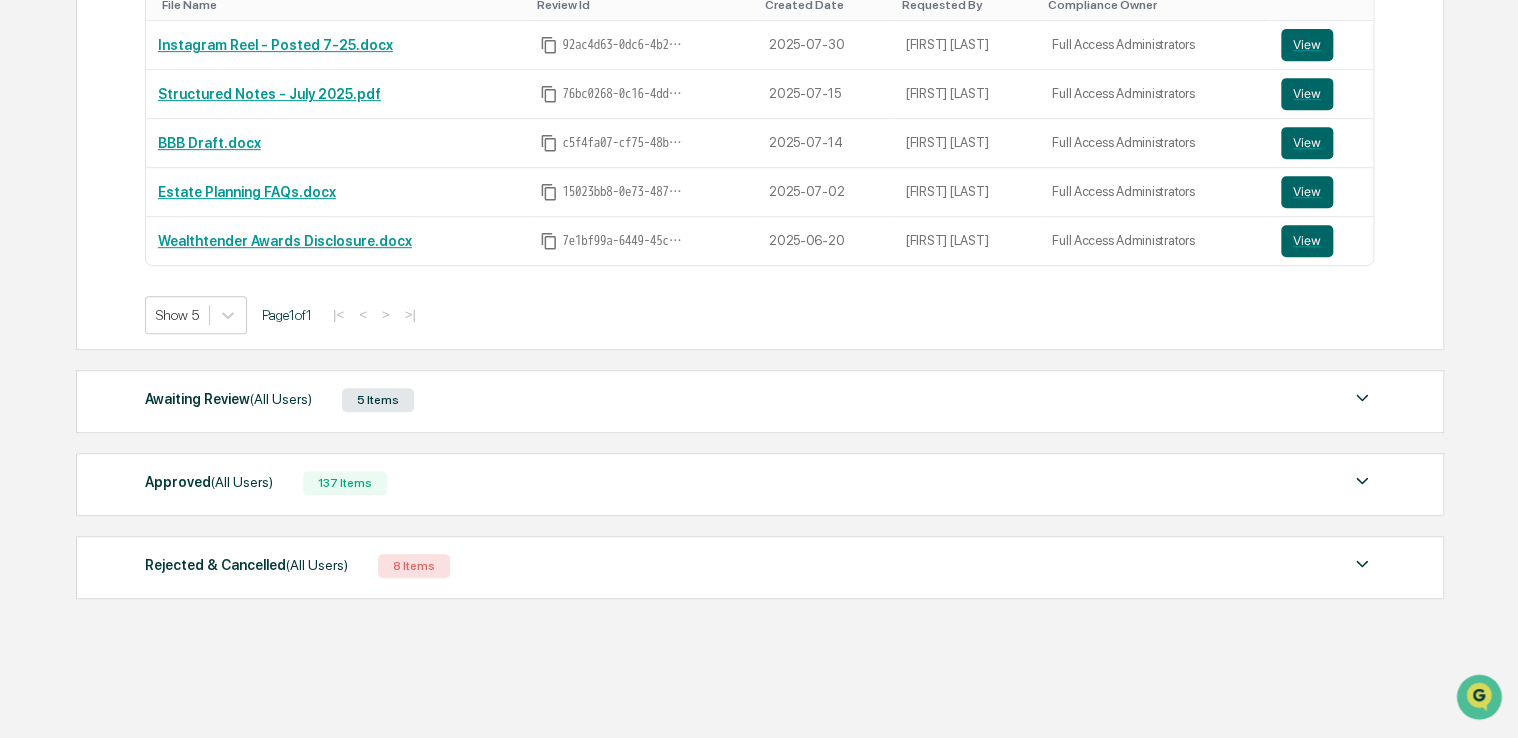 scroll, scrollTop: 447, scrollLeft: 0, axis: vertical 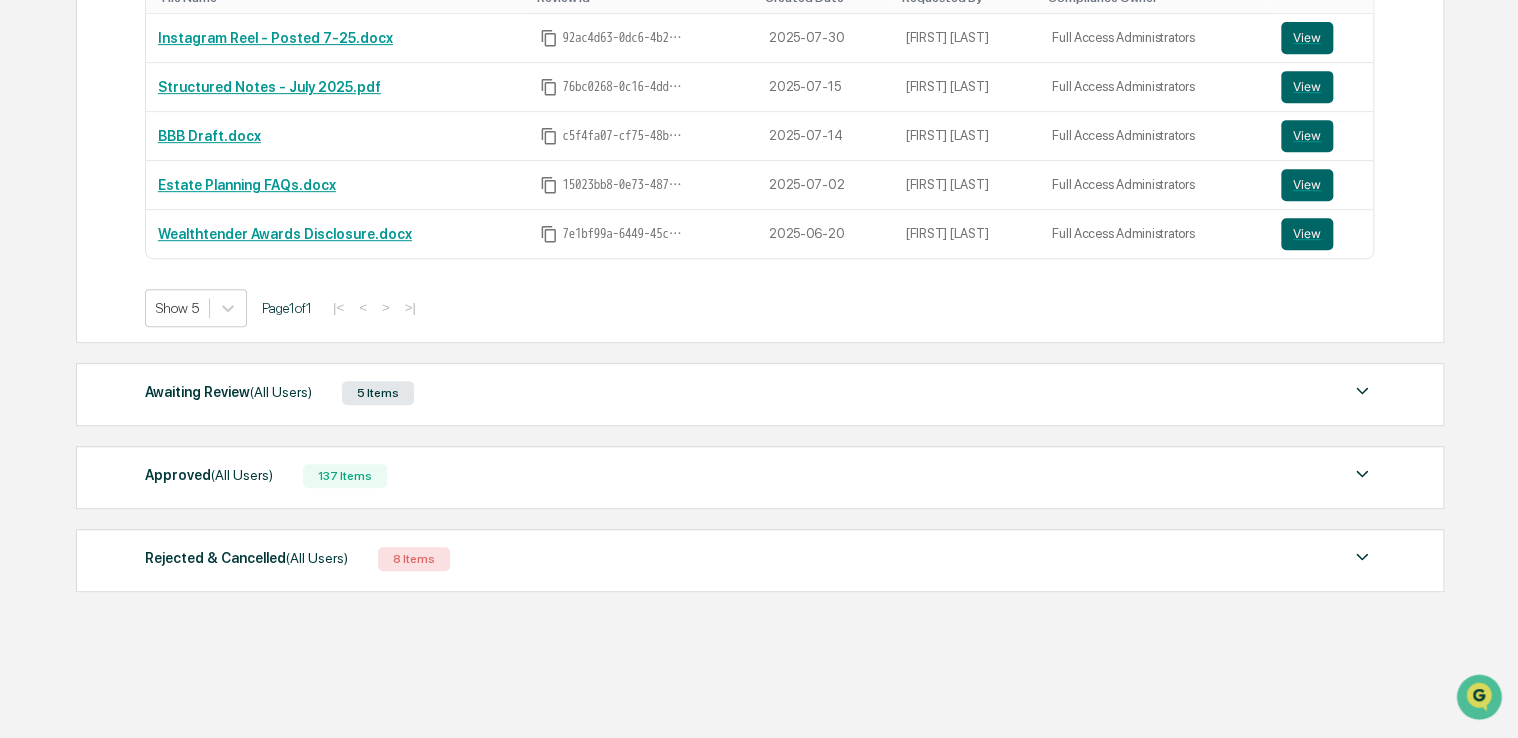 click on "Awaiting Review  (All Users)" at bounding box center [228, 392] 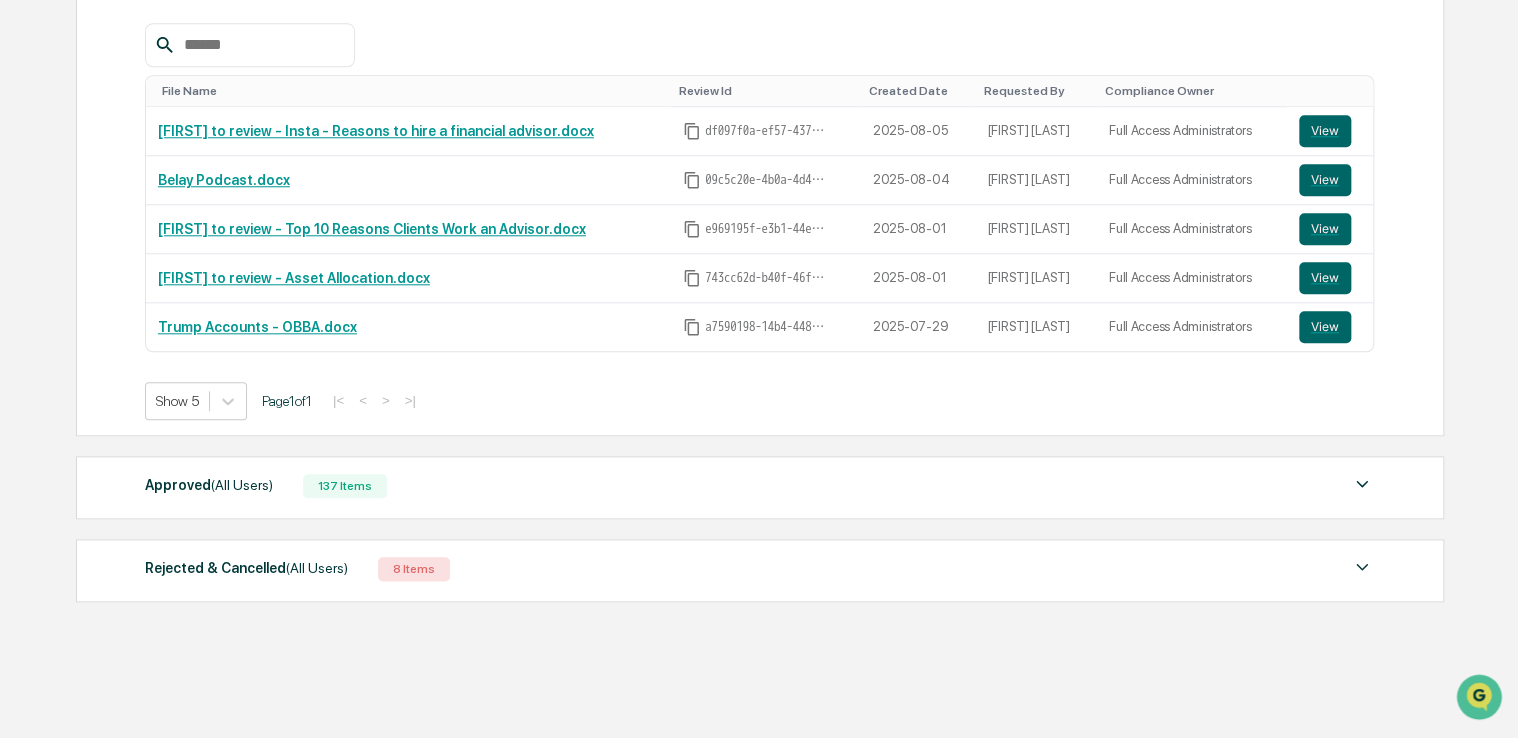 scroll, scrollTop: 872, scrollLeft: 0, axis: vertical 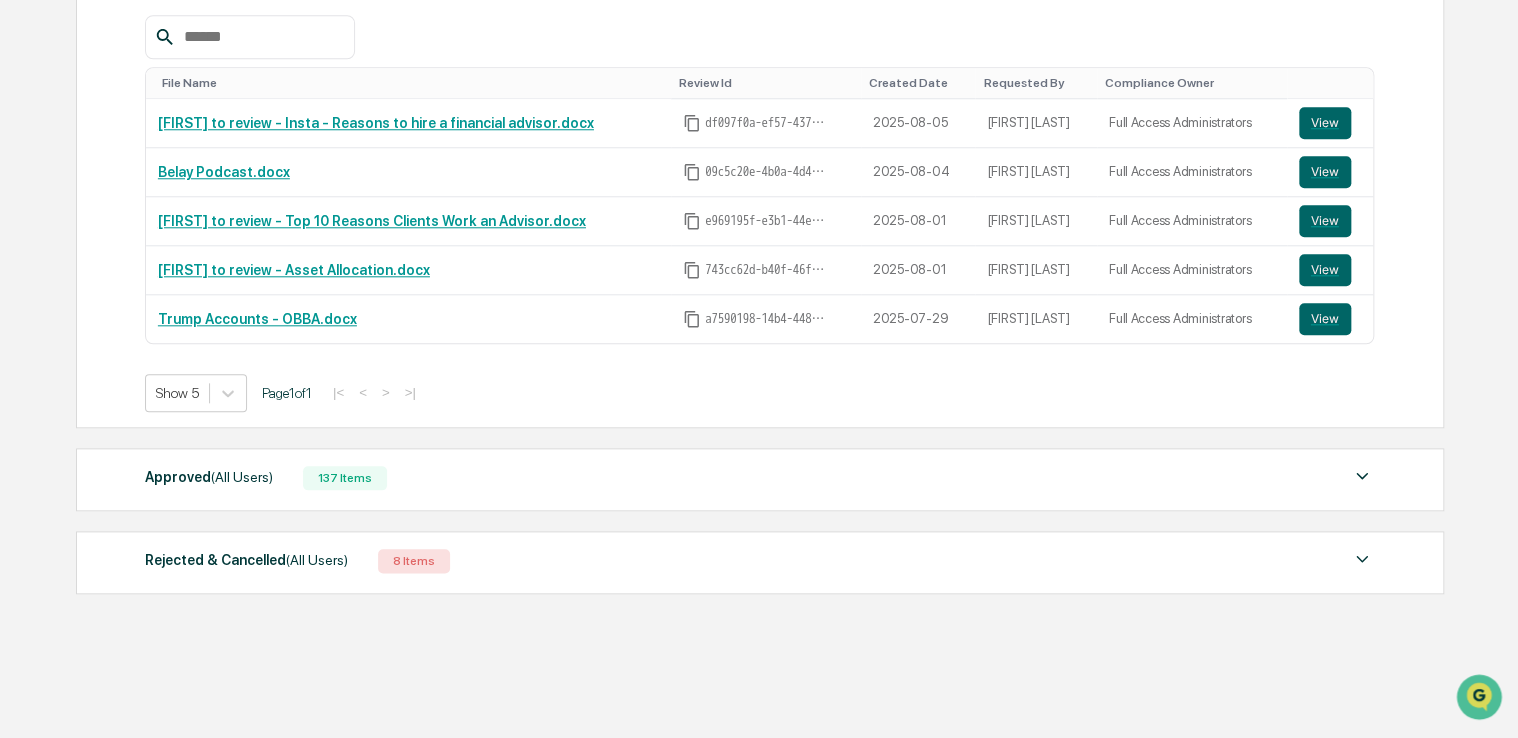 click on "Approved  (All Users)" at bounding box center (209, 477) 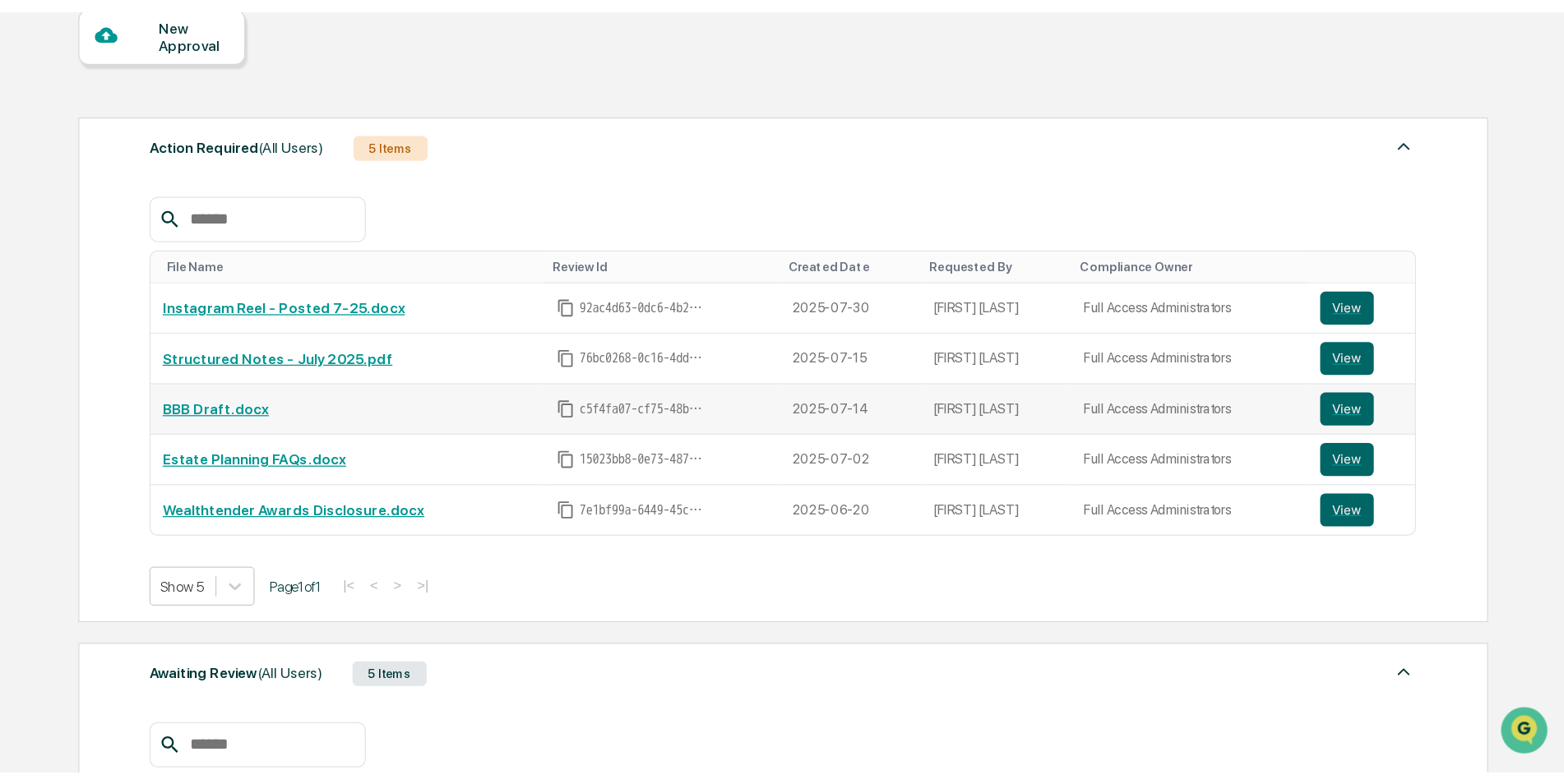 scroll, scrollTop: 0, scrollLeft: 0, axis: both 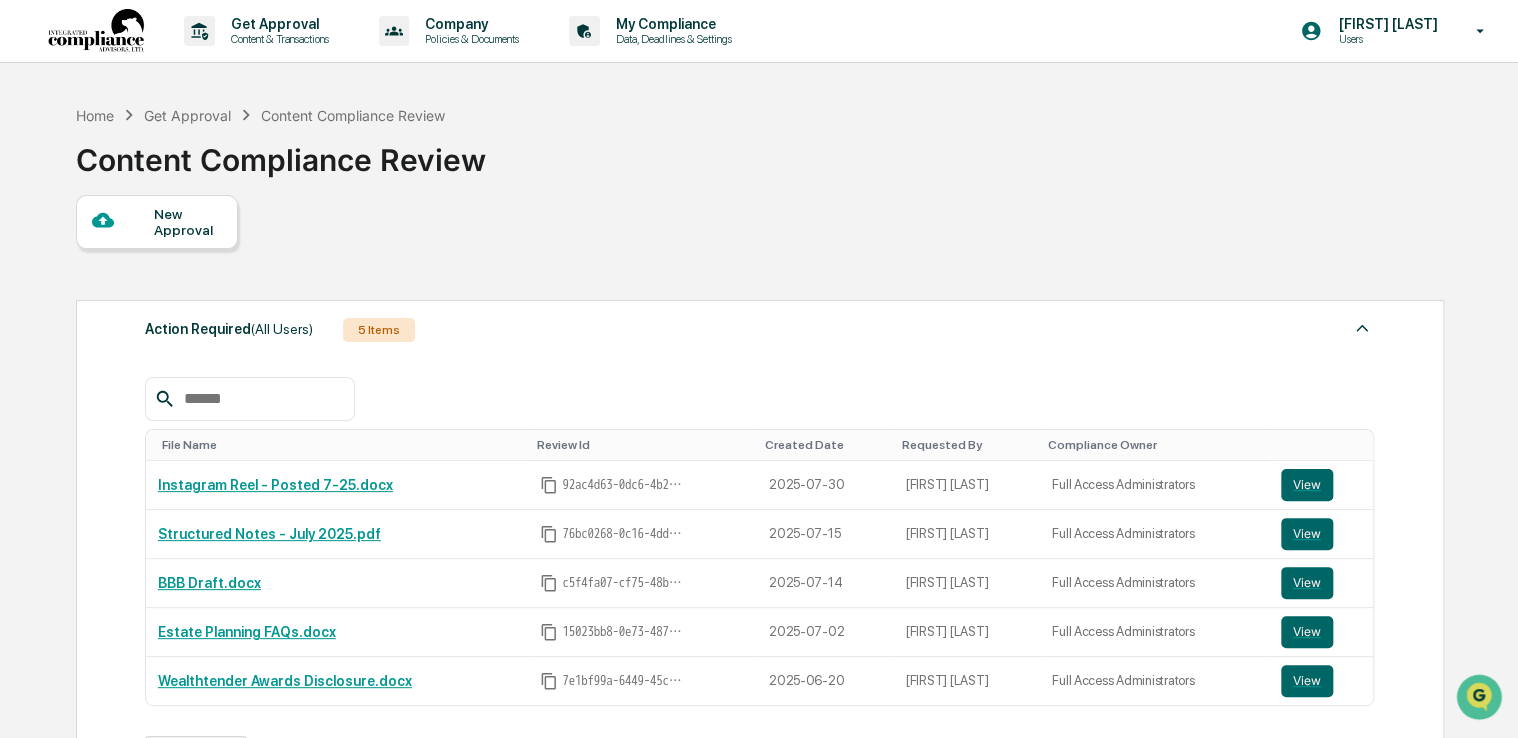 click on "New Approval" at bounding box center (759, 222) 